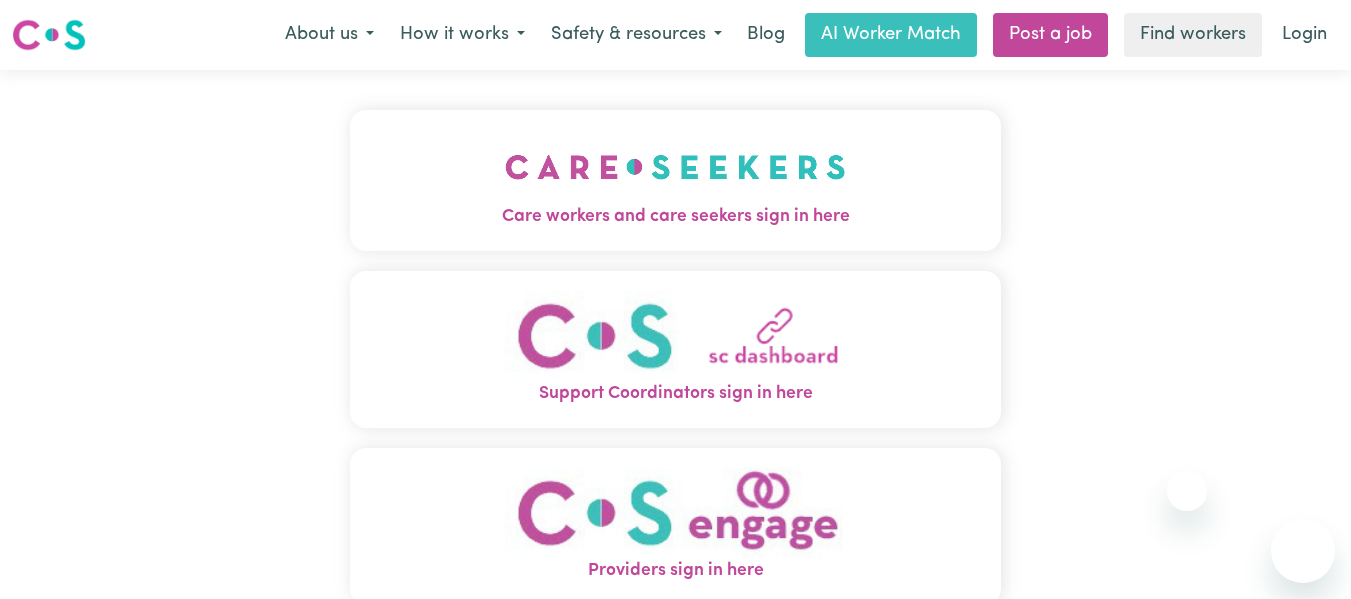 scroll, scrollTop: 0, scrollLeft: 0, axis: both 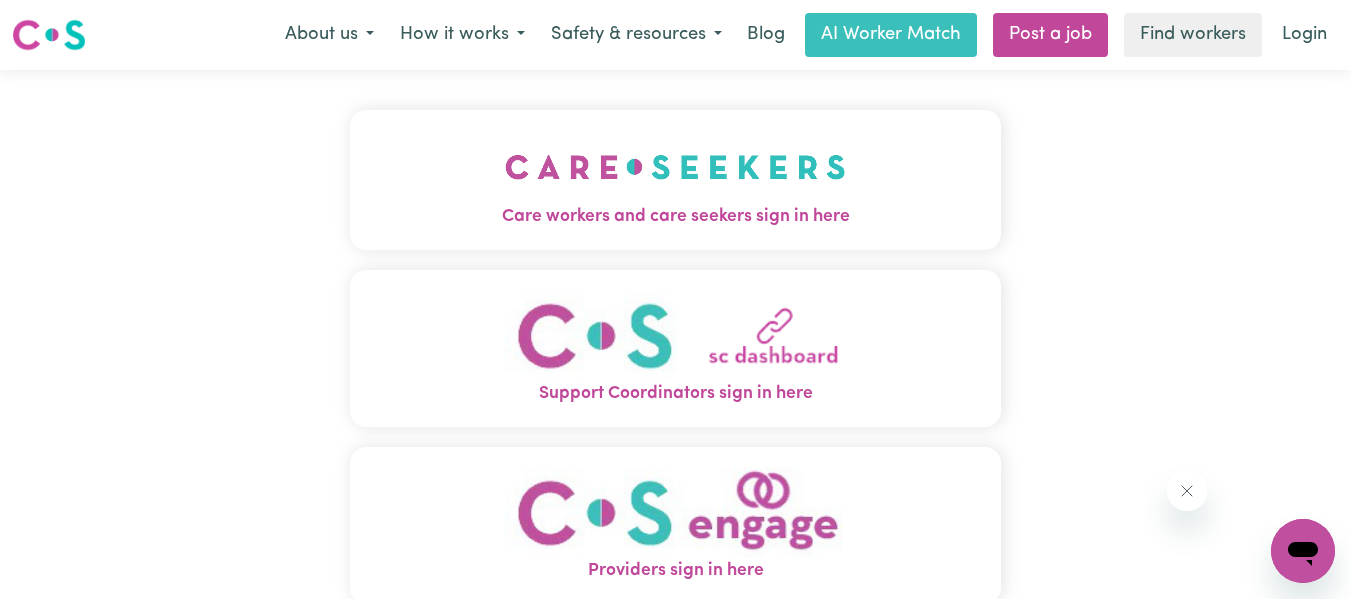 click at bounding box center [675, 167] 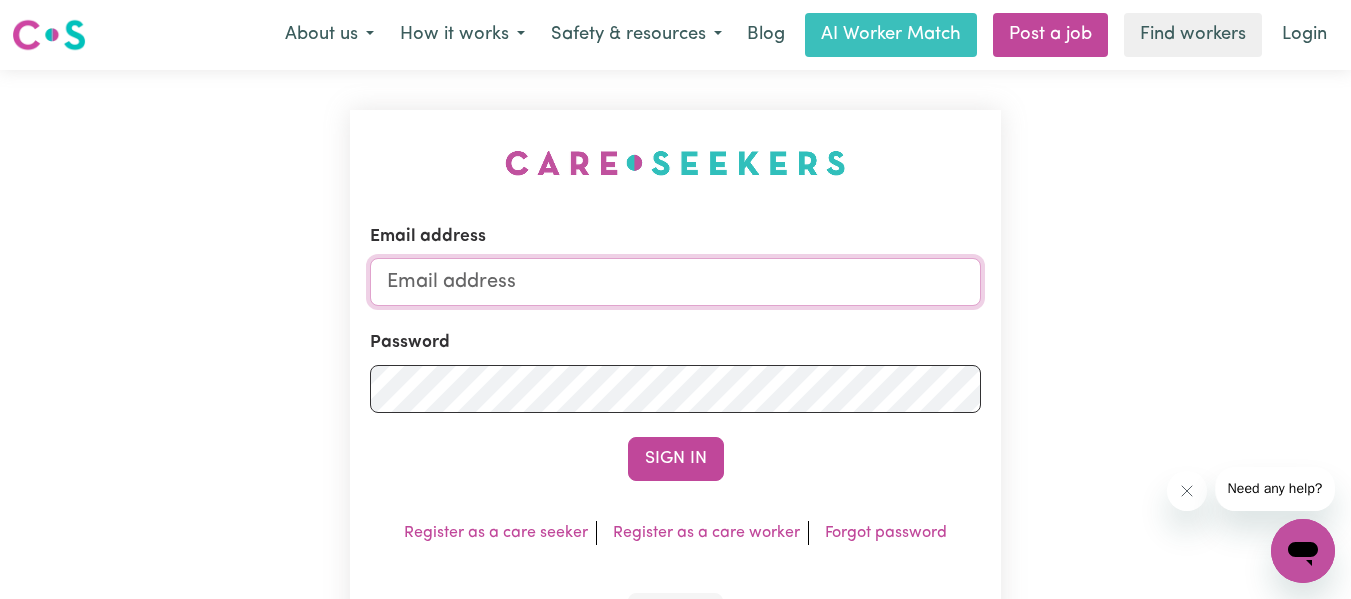 click on "Email address" at bounding box center (676, 282) 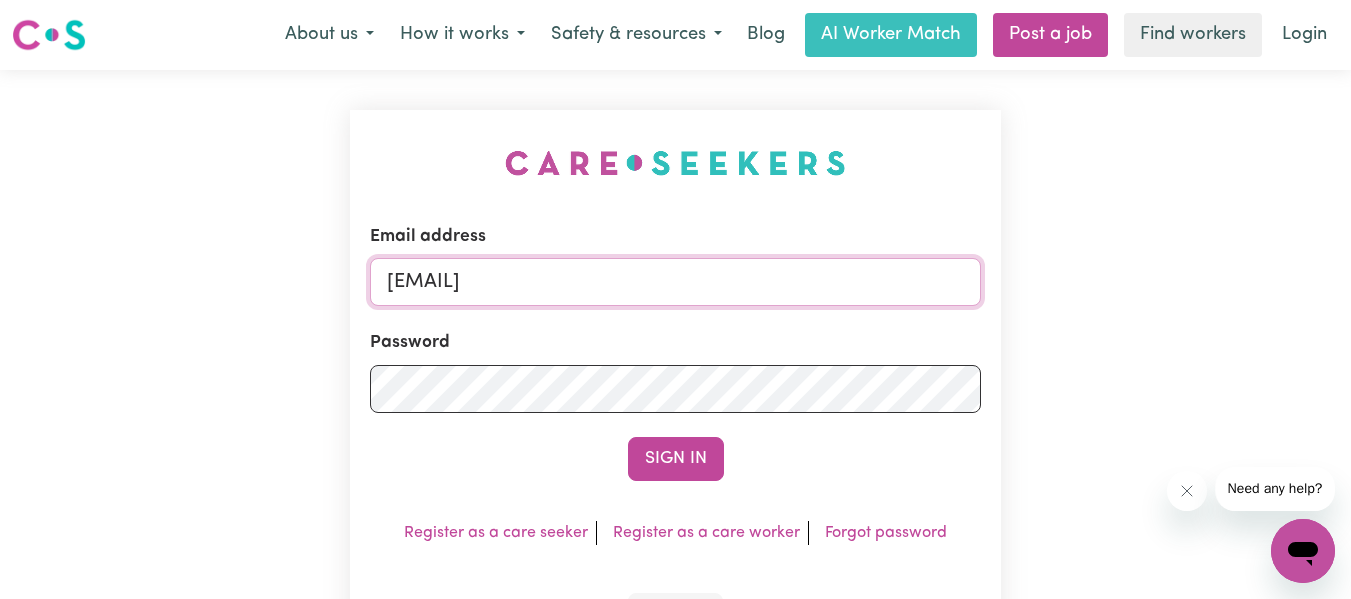 type on "[EMAIL]" 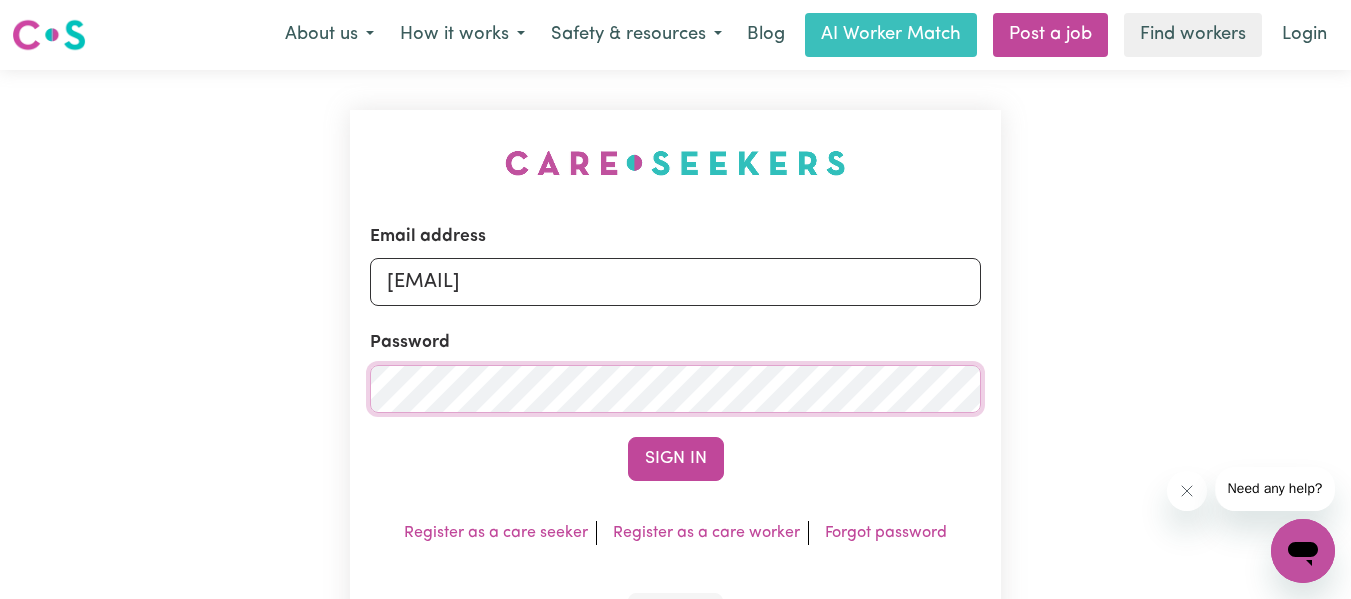 click on "Sign In" at bounding box center [676, 459] 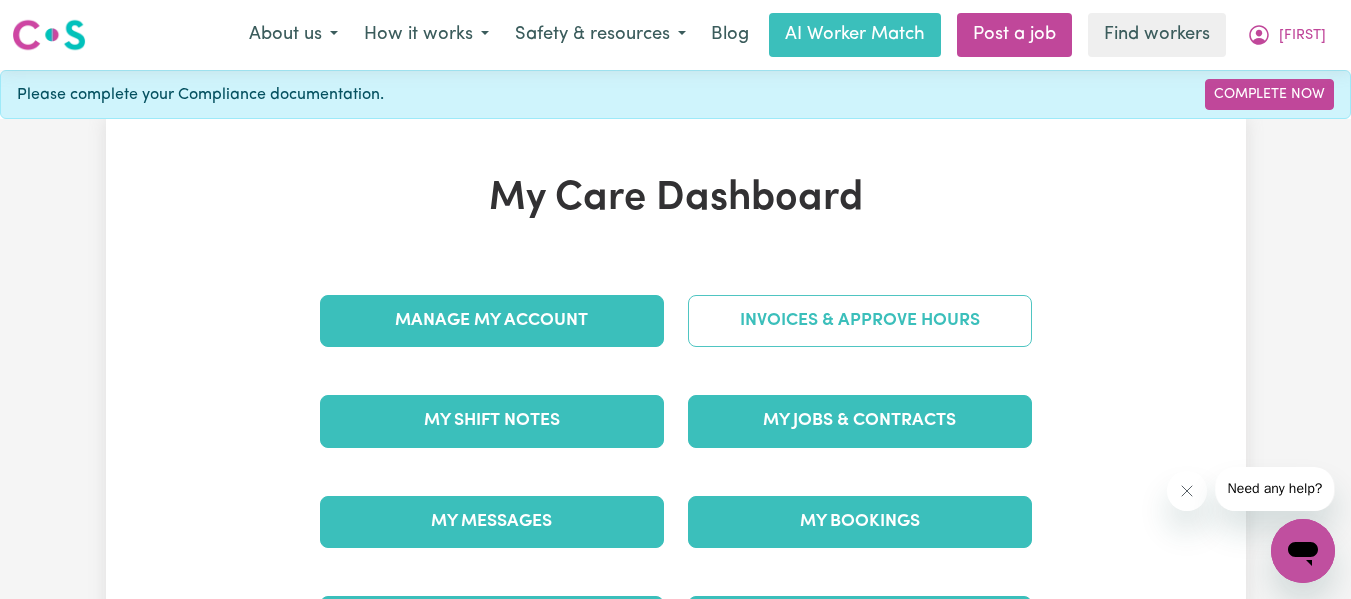 click on "Invoices & Approve Hours" at bounding box center [860, 321] 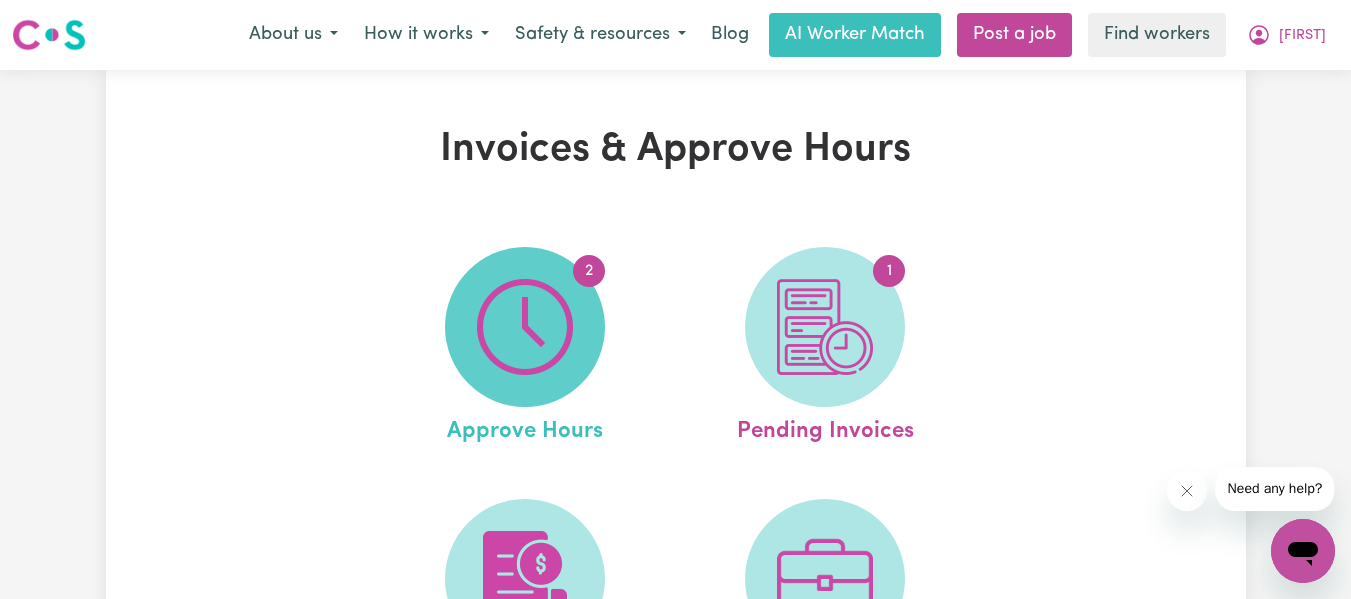 click at bounding box center (525, 327) 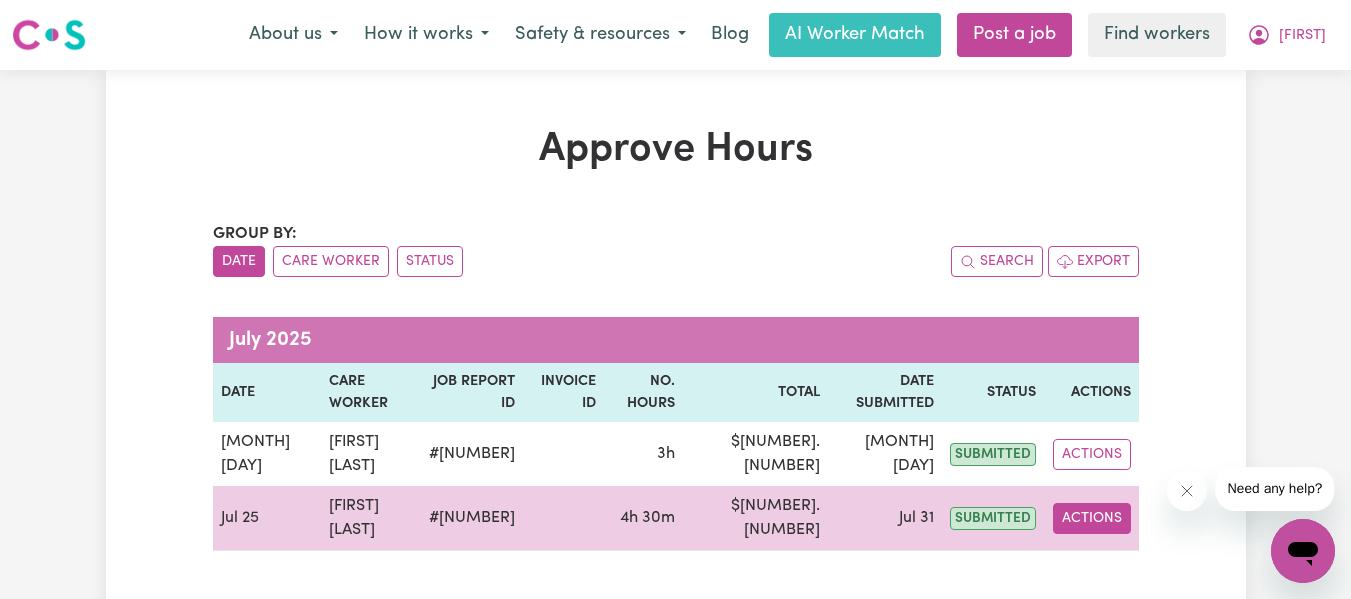 click on "Actions" at bounding box center (1092, 518) 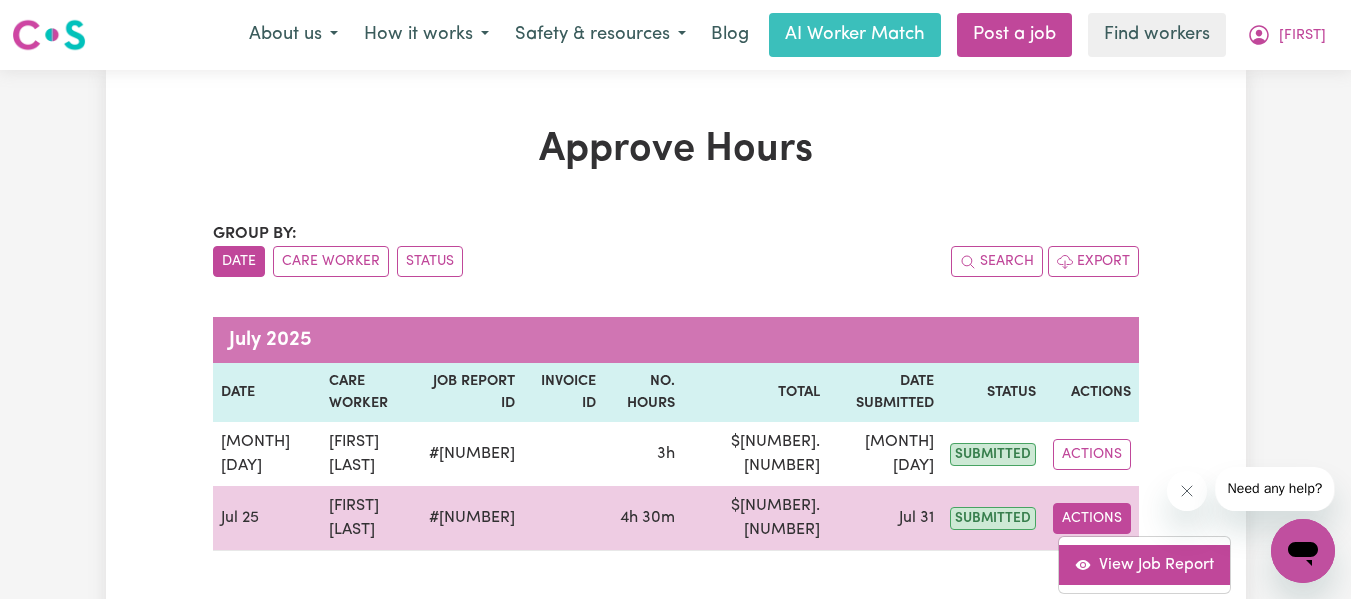 click on "View Job Report" at bounding box center (1144, 565) 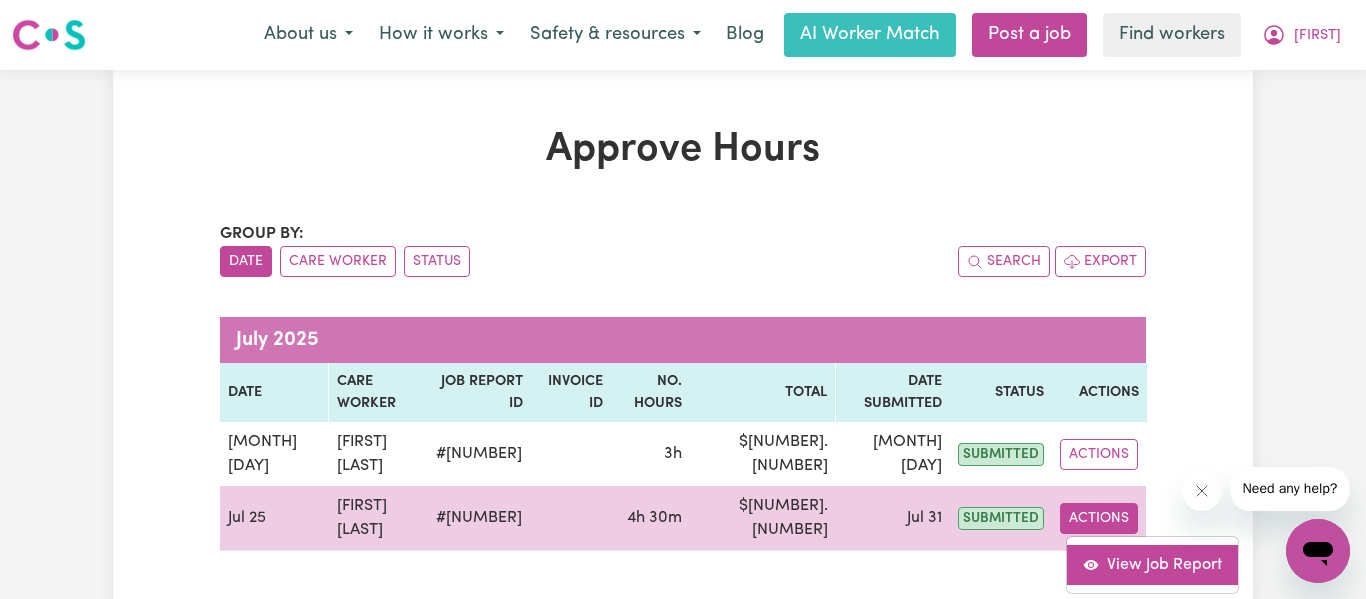 select on "pm" 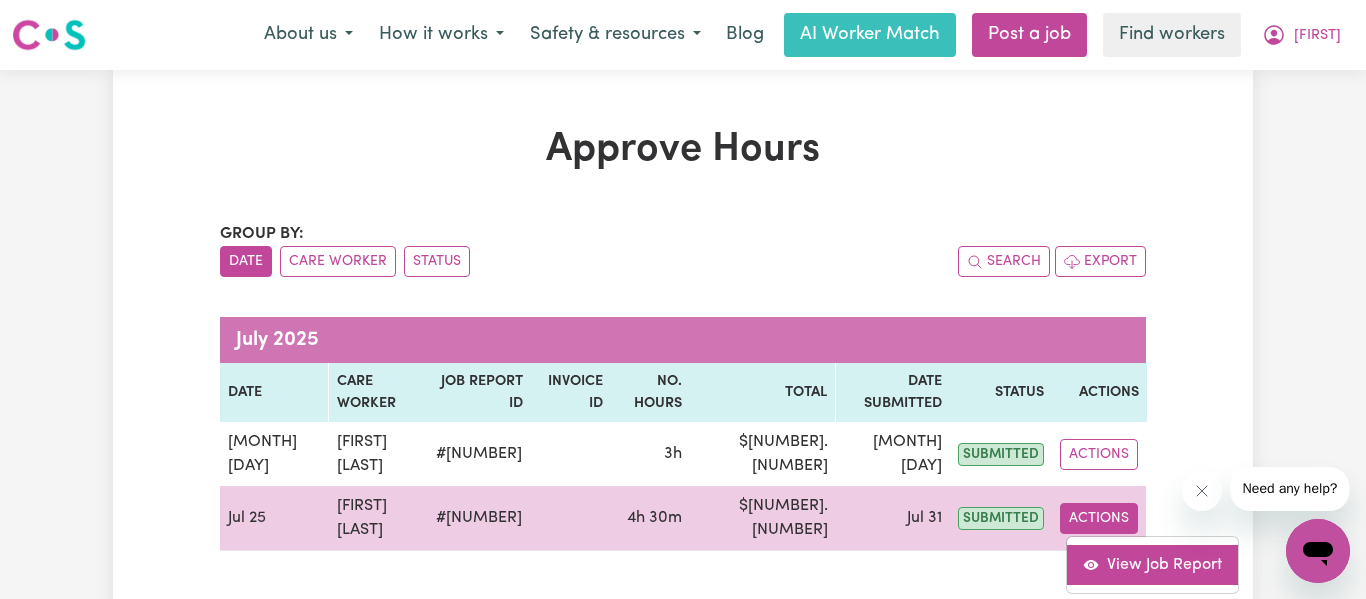 select on "pm" 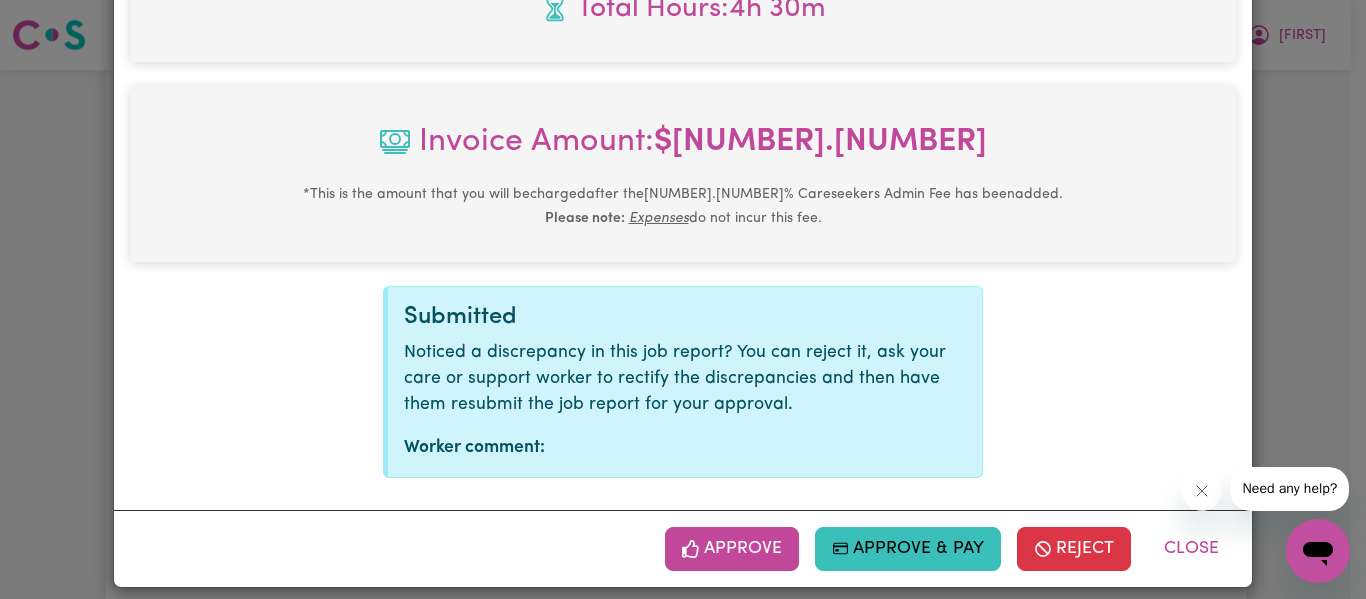 scroll, scrollTop: 943, scrollLeft: 0, axis: vertical 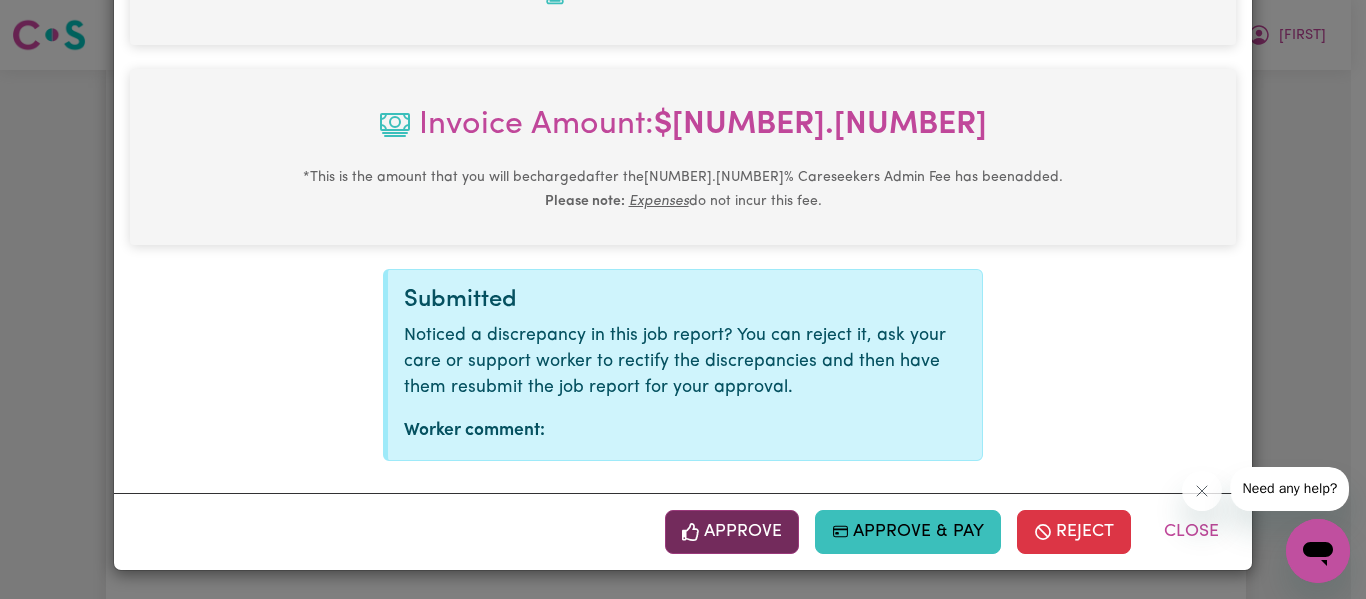 click on "Approve" at bounding box center [732, 532] 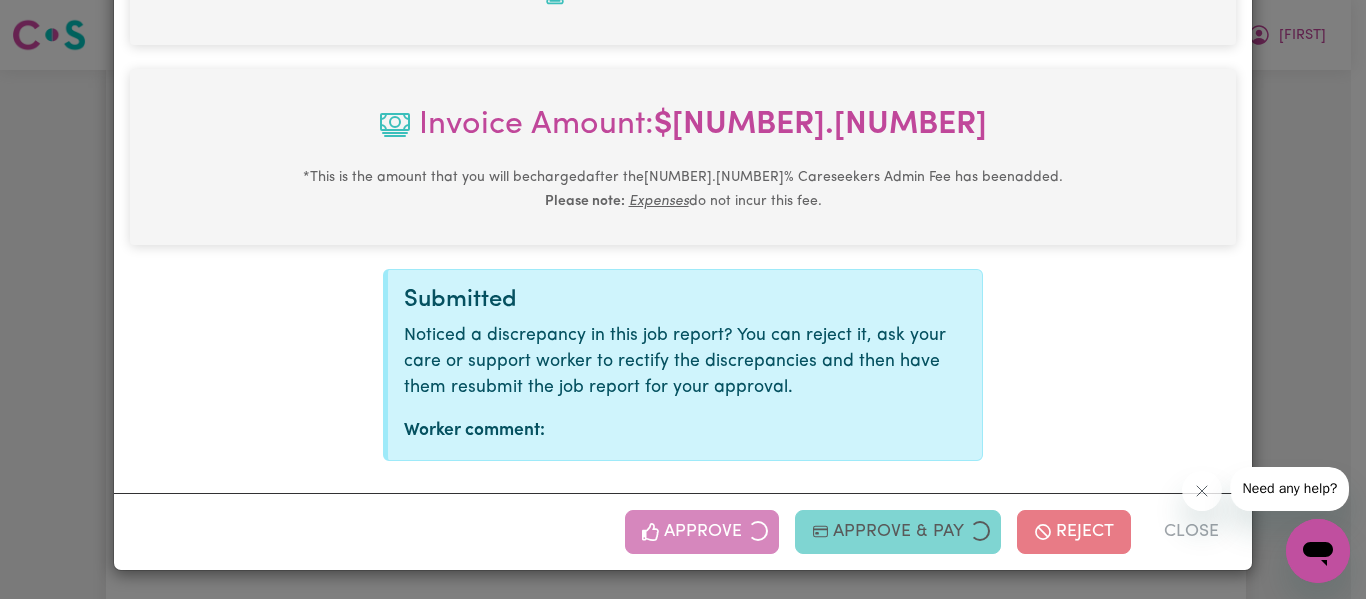scroll, scrollTop: 621, scrollLeft: 0, axis: vertical 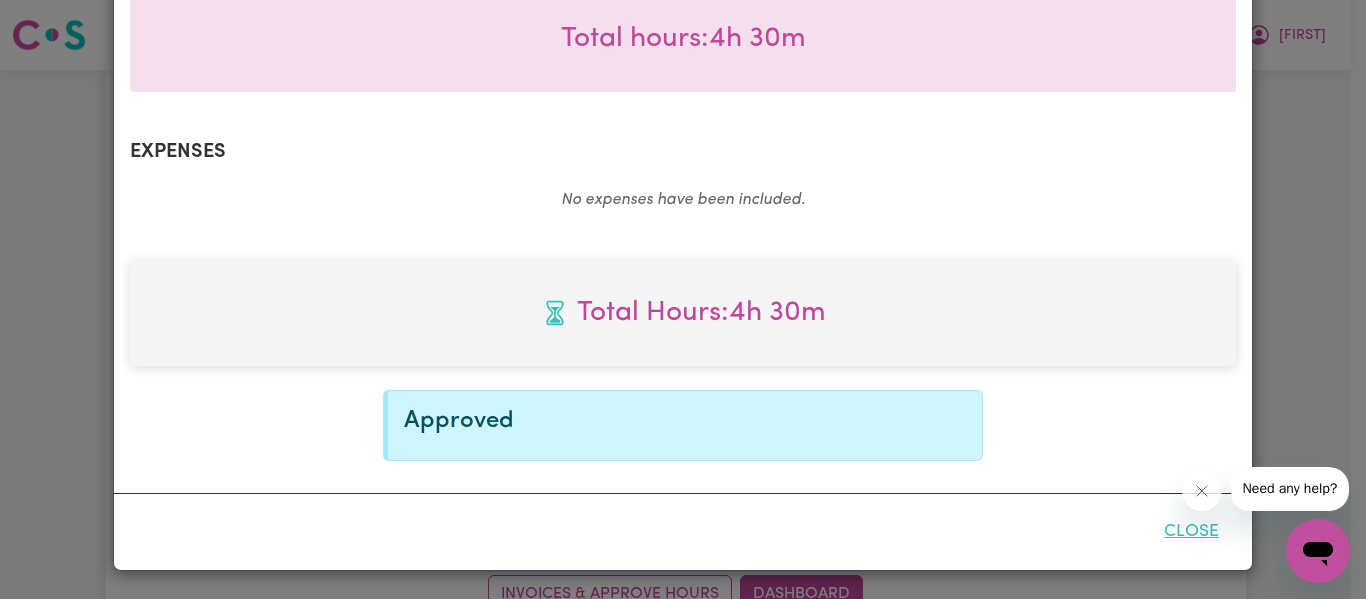 click on "Close" at bounding box center [1191, 532] 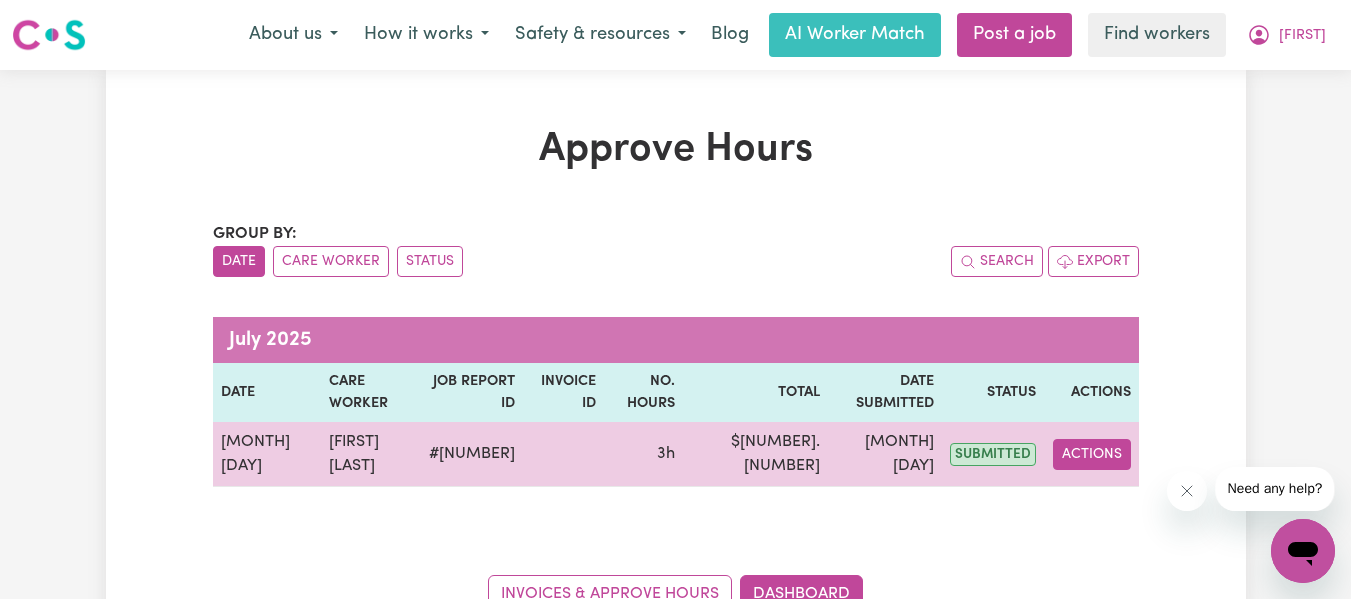 click on "Actions" at bounding box center [1092, 454] 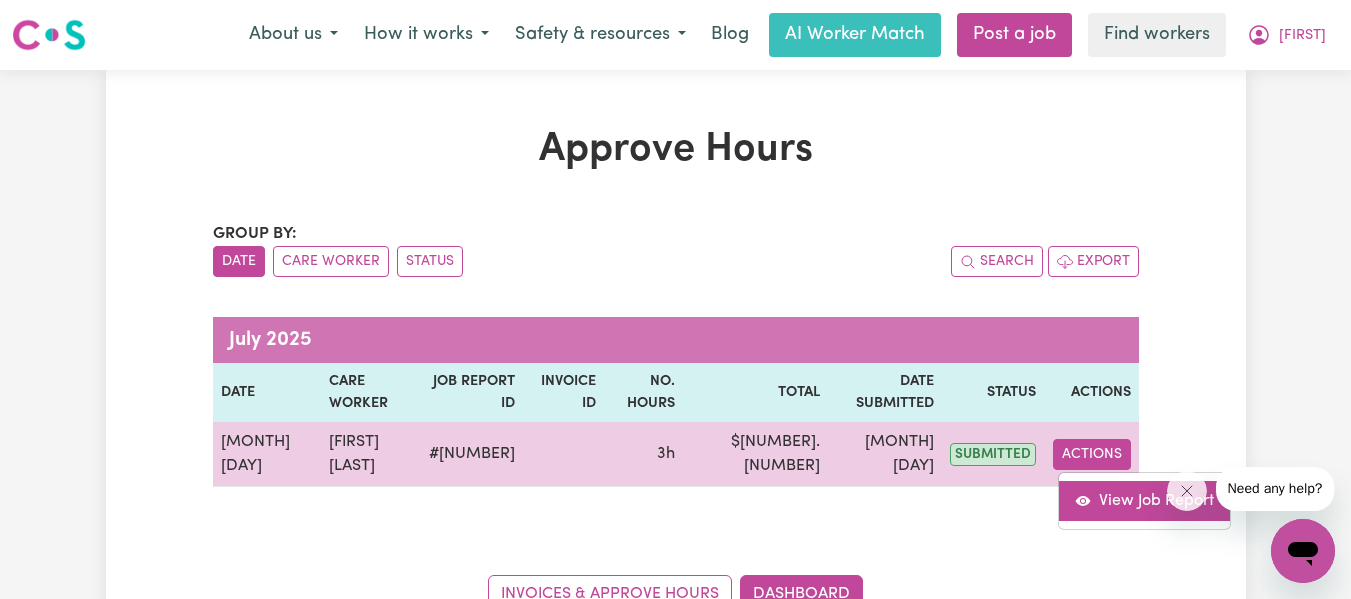 click on "View Job Report" at bounding box center (1144, 501) 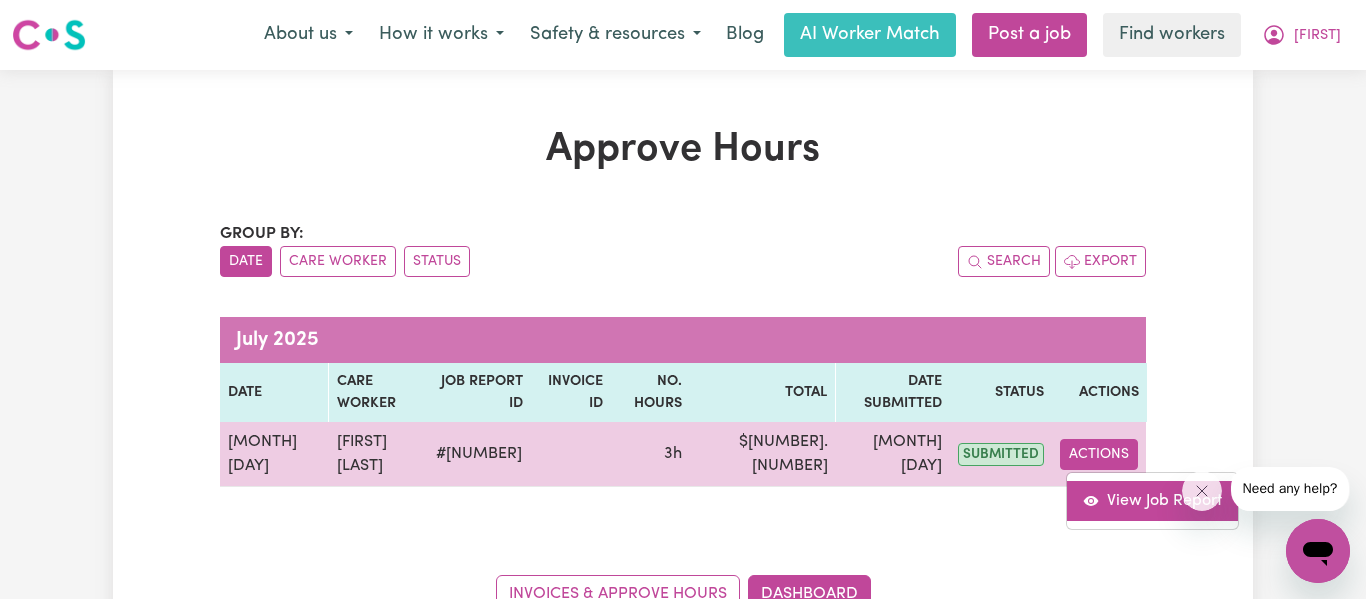select on "pm" 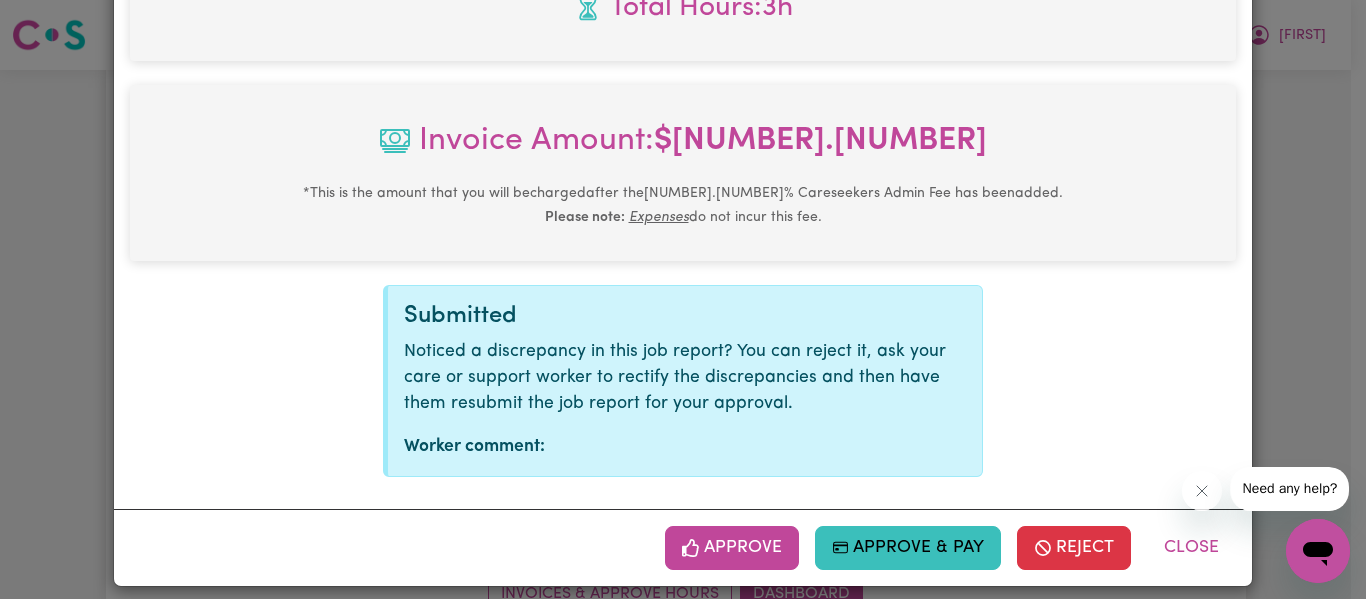scroll, scrollTop: 943, scrollLeft: 0, axis: vertical 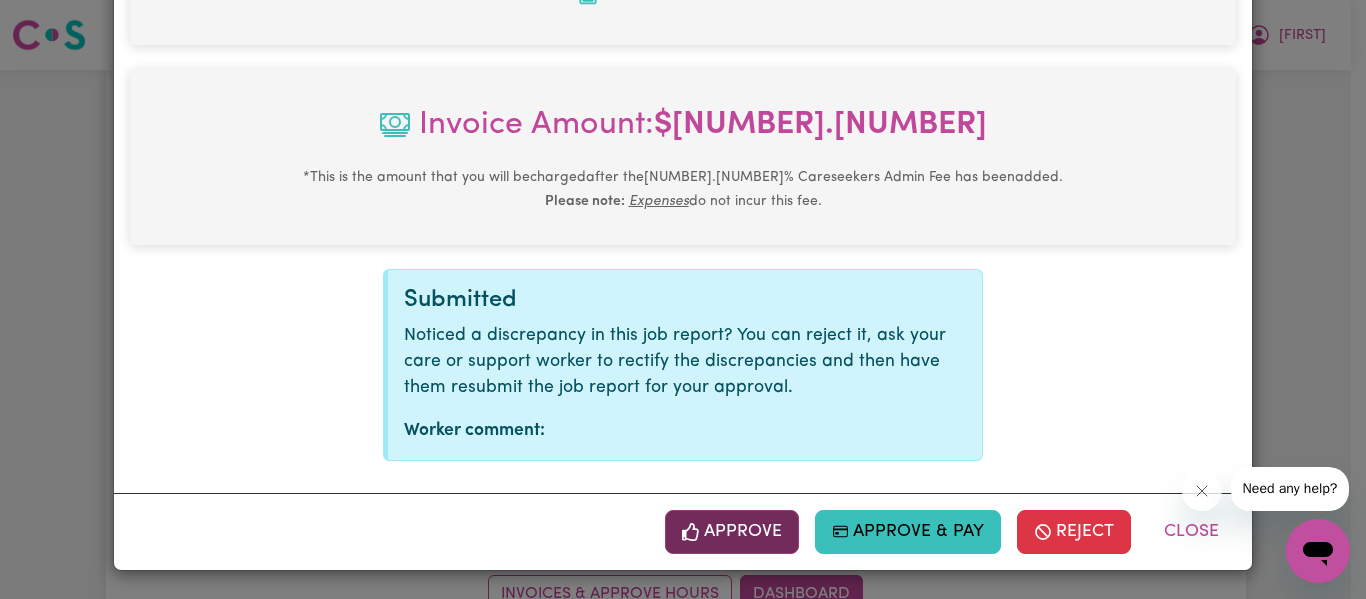 click on "Approve" at bounding box center (732, 532) 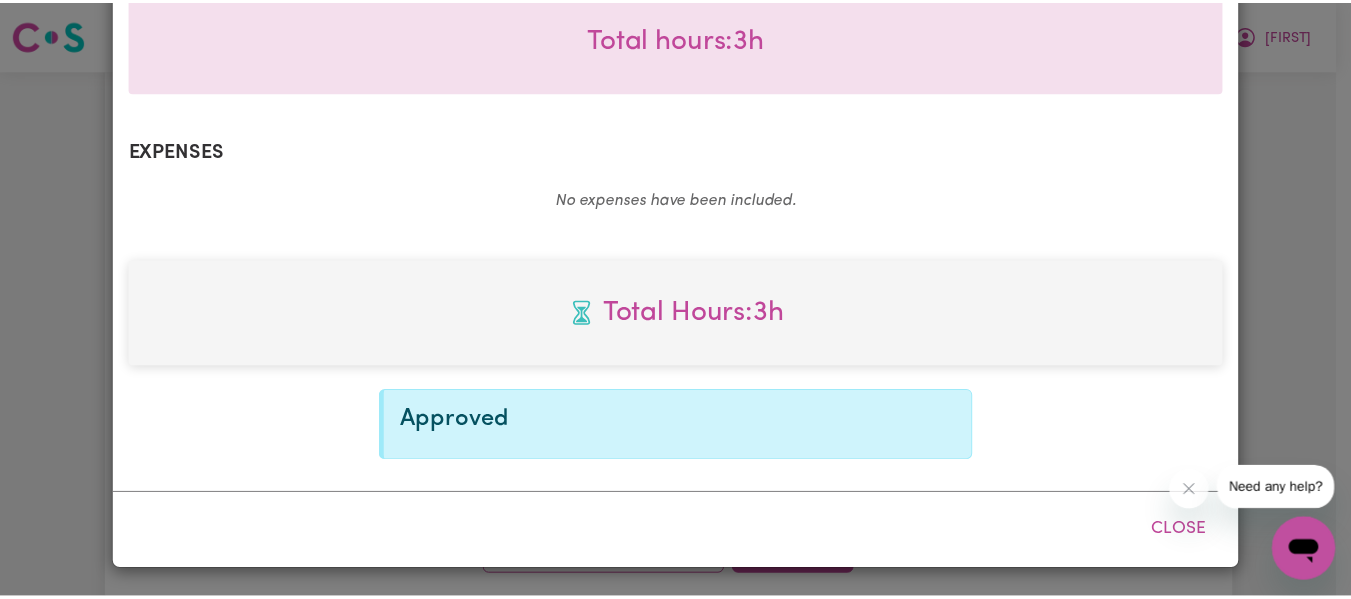 scroll, scrollTop: 621, scrollLeft: 0, axis: vertical 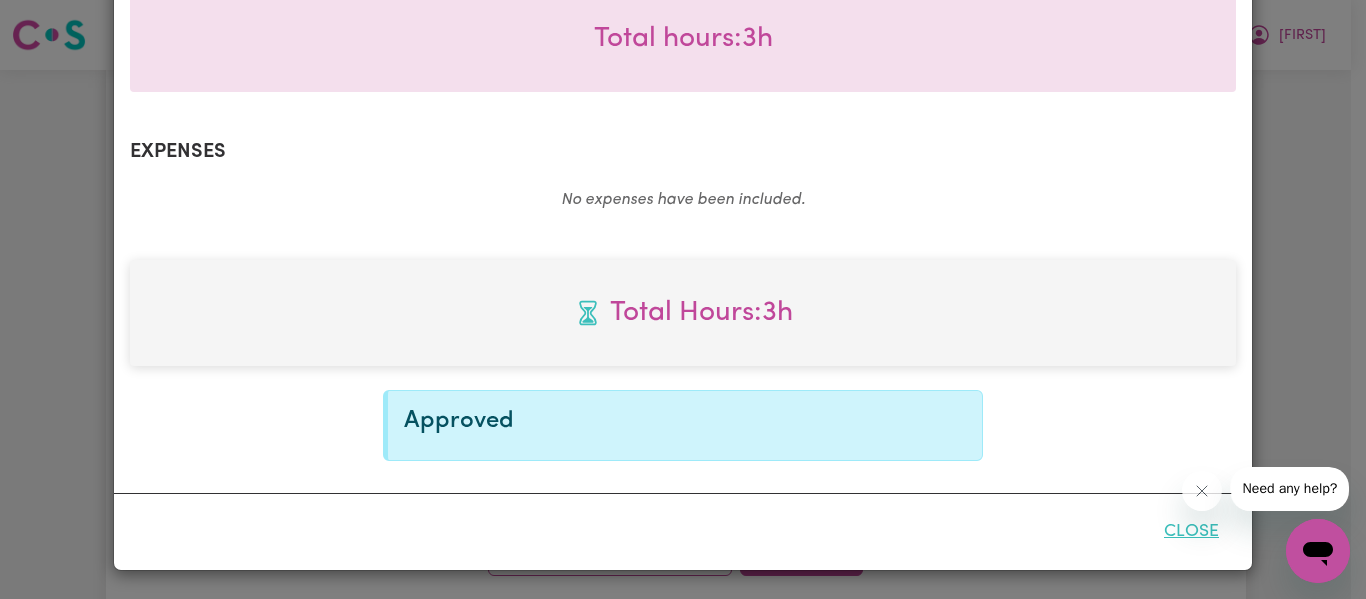 click on "Close" at bounding box center (1191, 532) 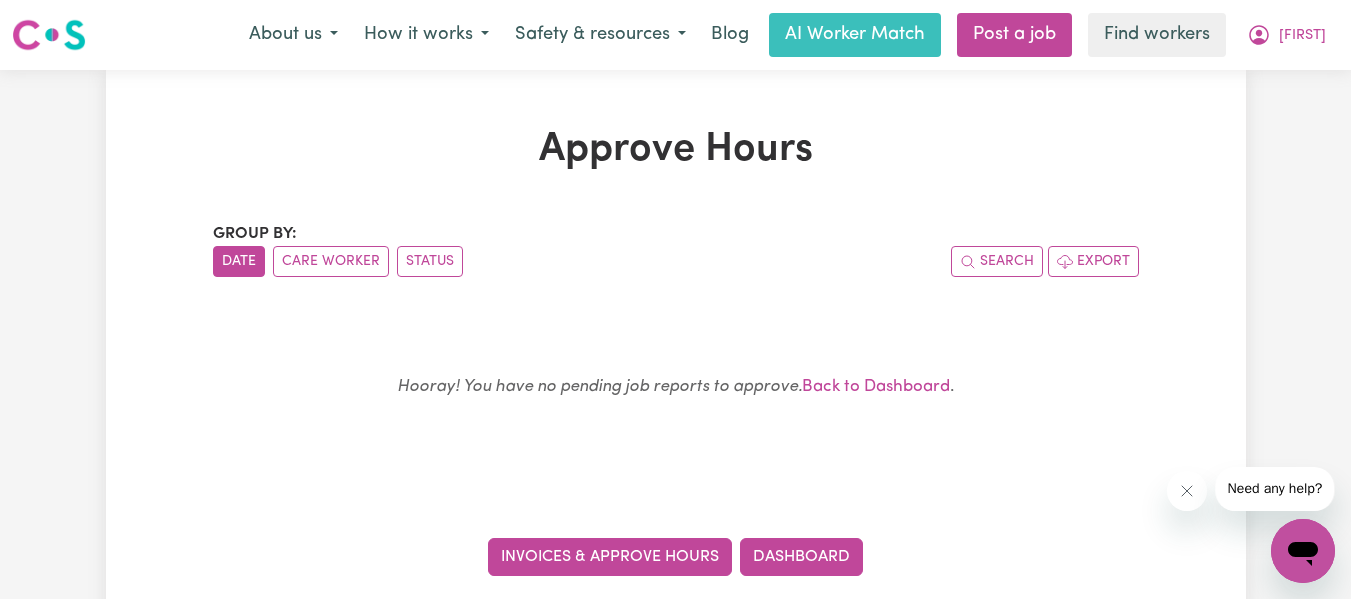 click on "Invoices & Approve Hours" at bounding box center [610, 557] 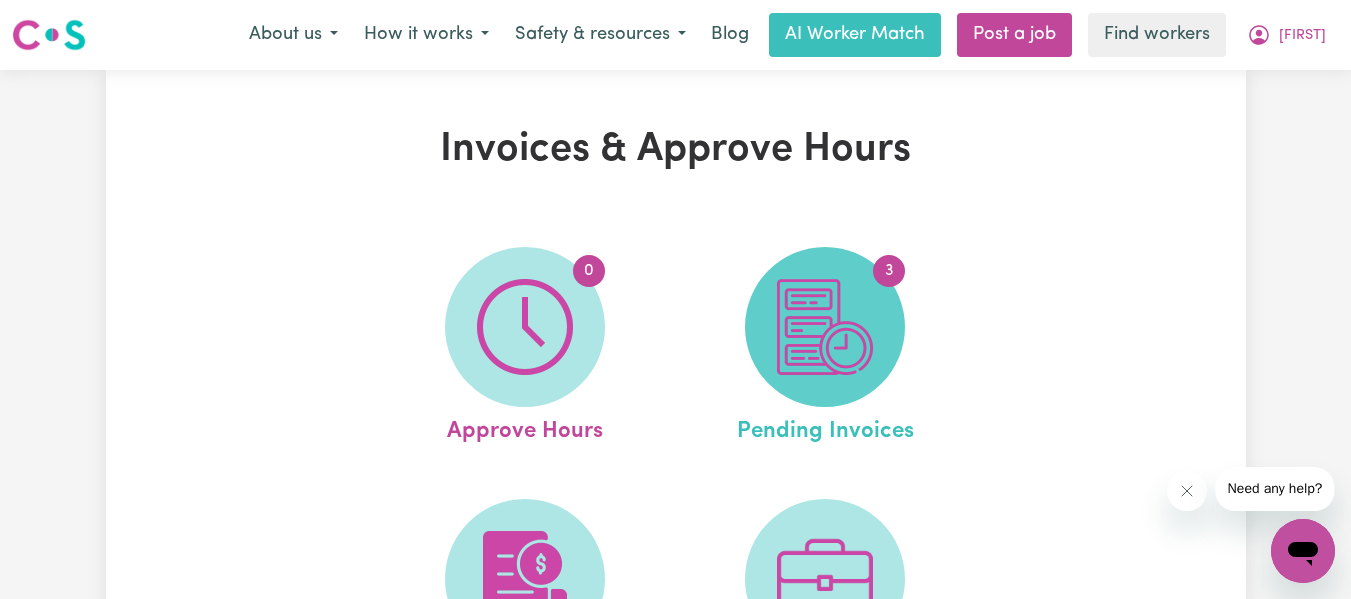 click at bounding box center [825, 327] 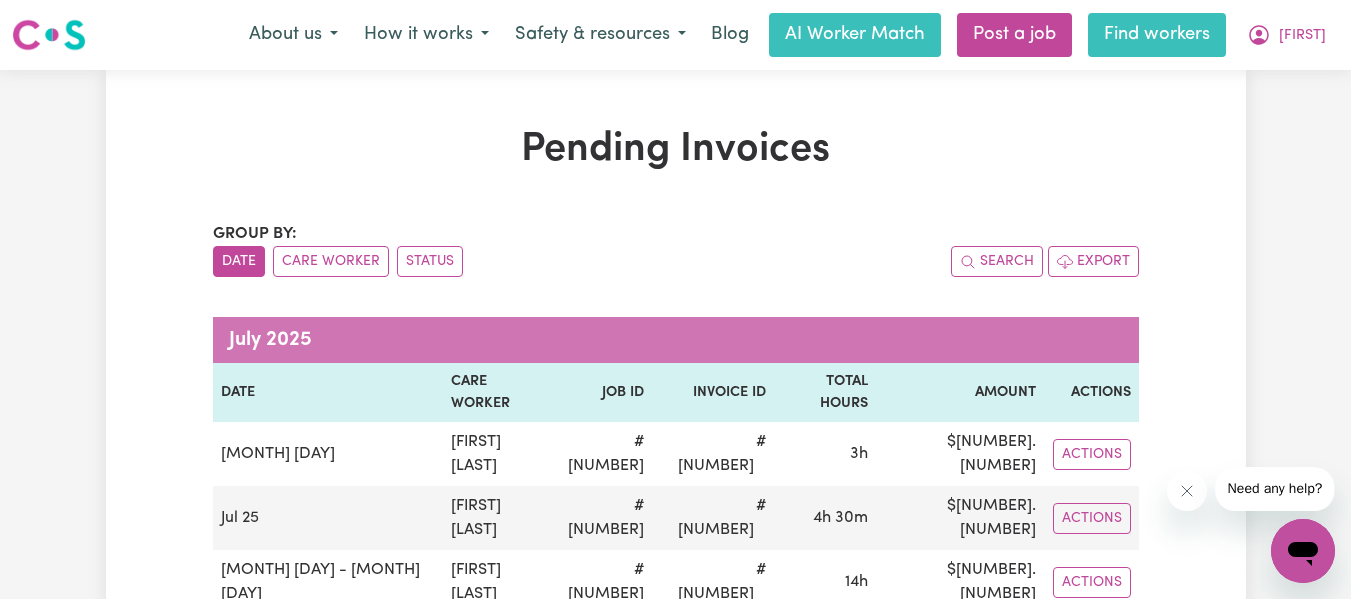 click on "Find workers" at bounding box center [1157, 35] 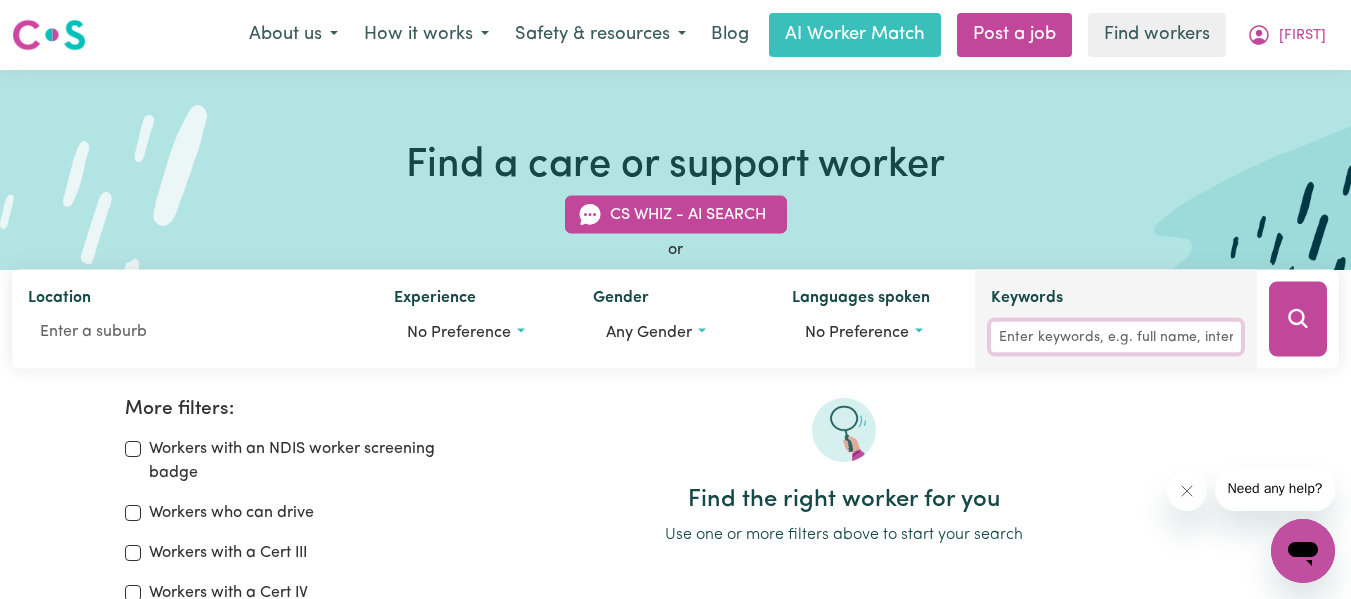 click on "Keywords" at bounding box center (1116, 337) 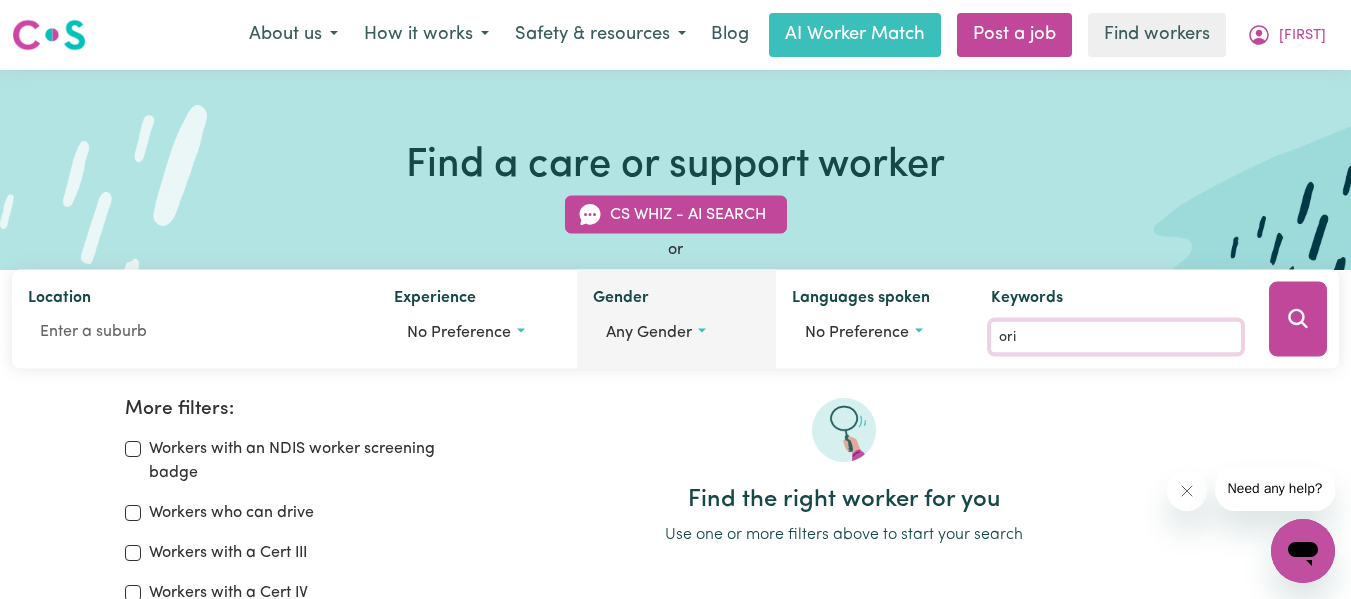 type on "ori" 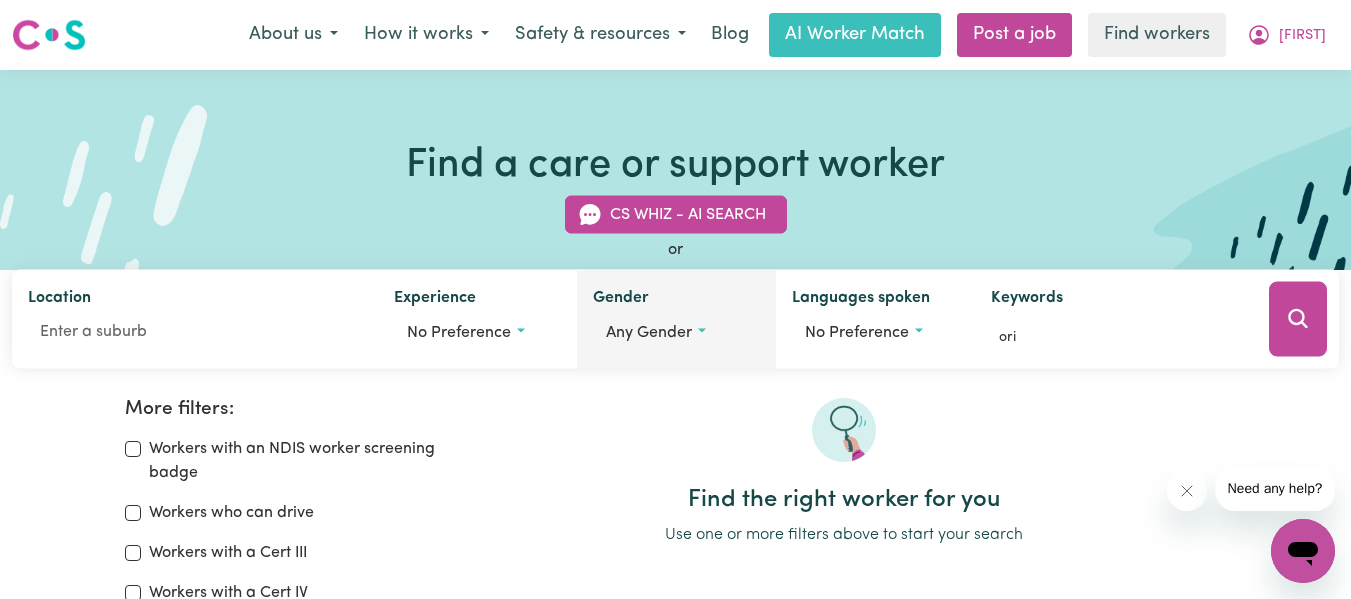 click on "Any gender" at bounding box center [649, 333] 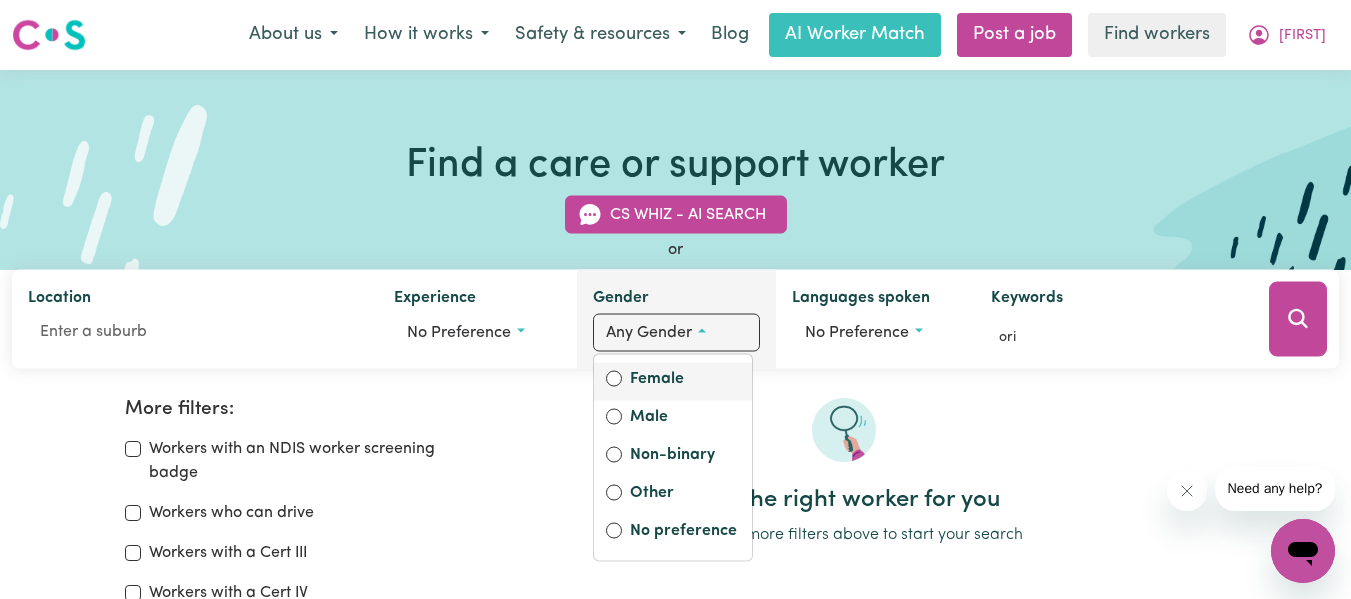 click on "Female" at bounding box center (685, 381) 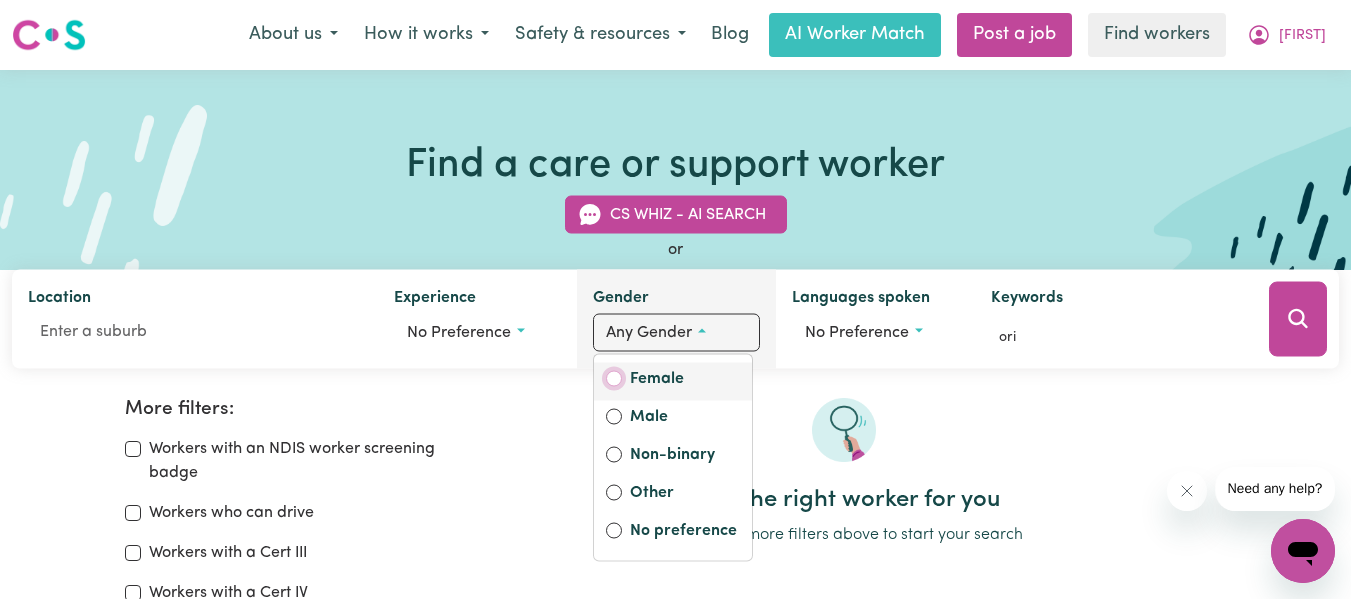 click on "Female" at bounding box center [614, 379] 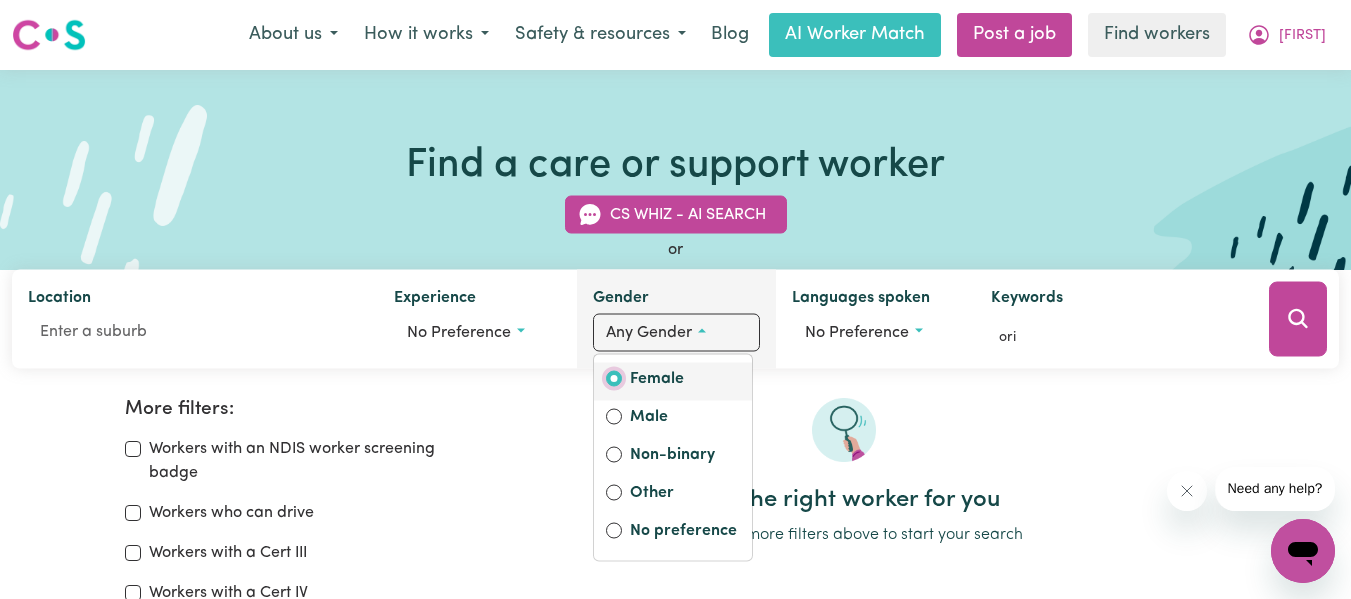 radio on "true" 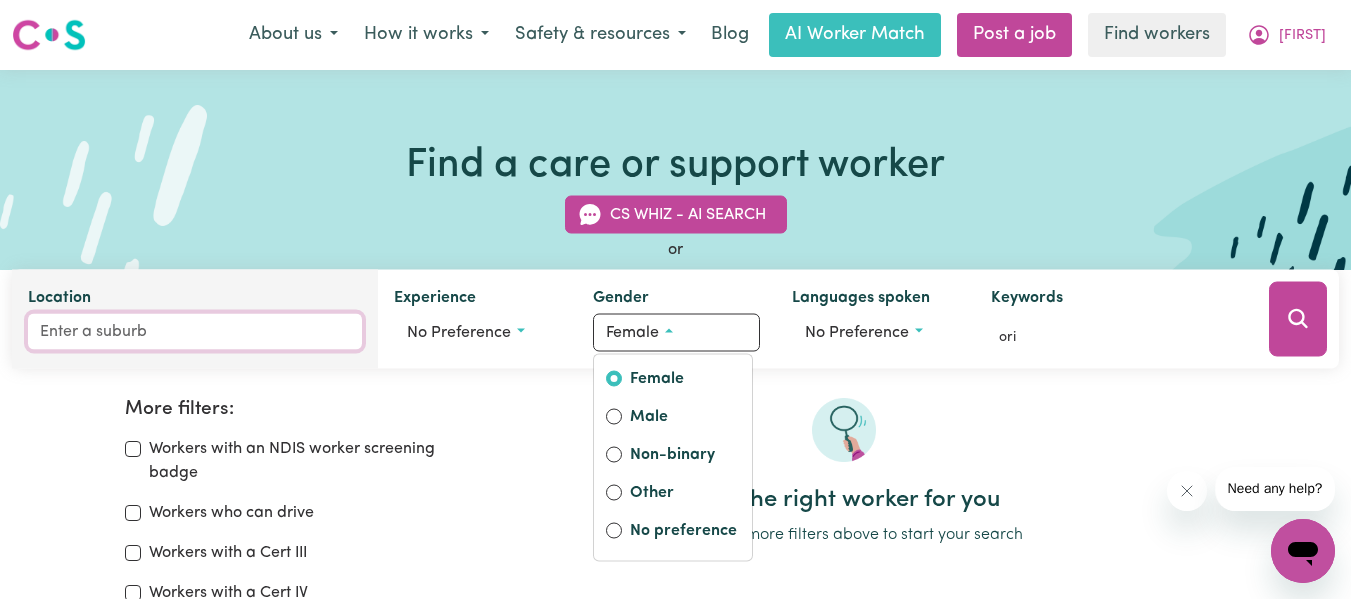 click on "Location" at bounding box center [195, 332] 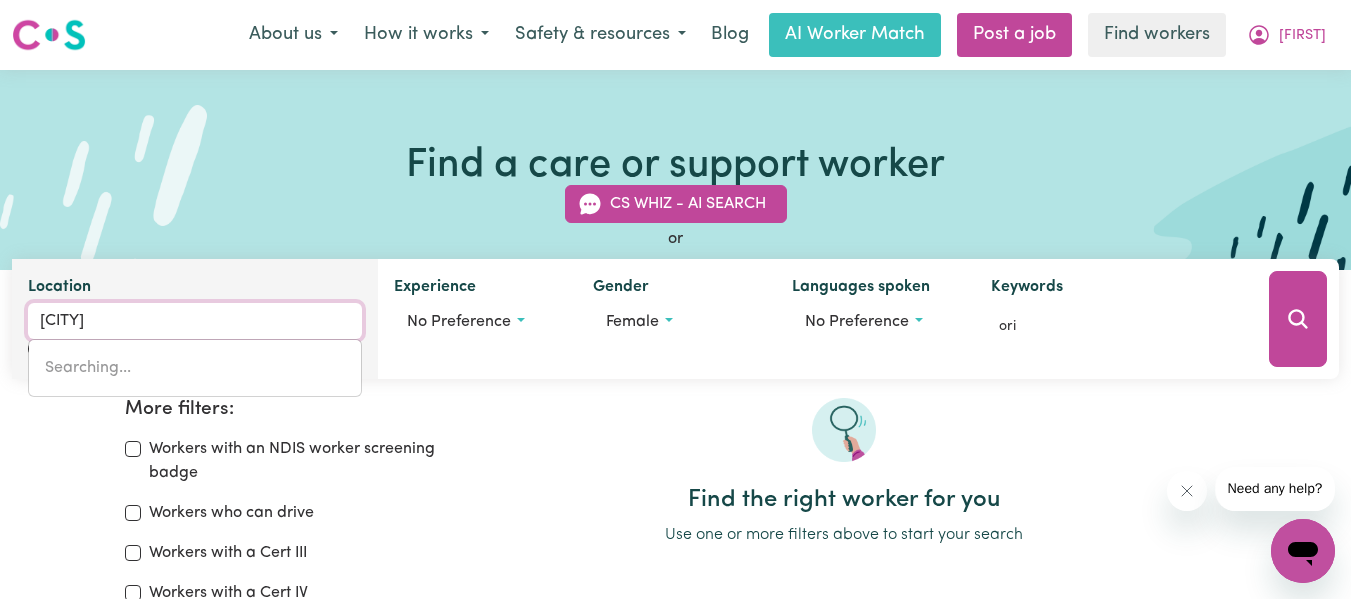 type on "[CITY]" 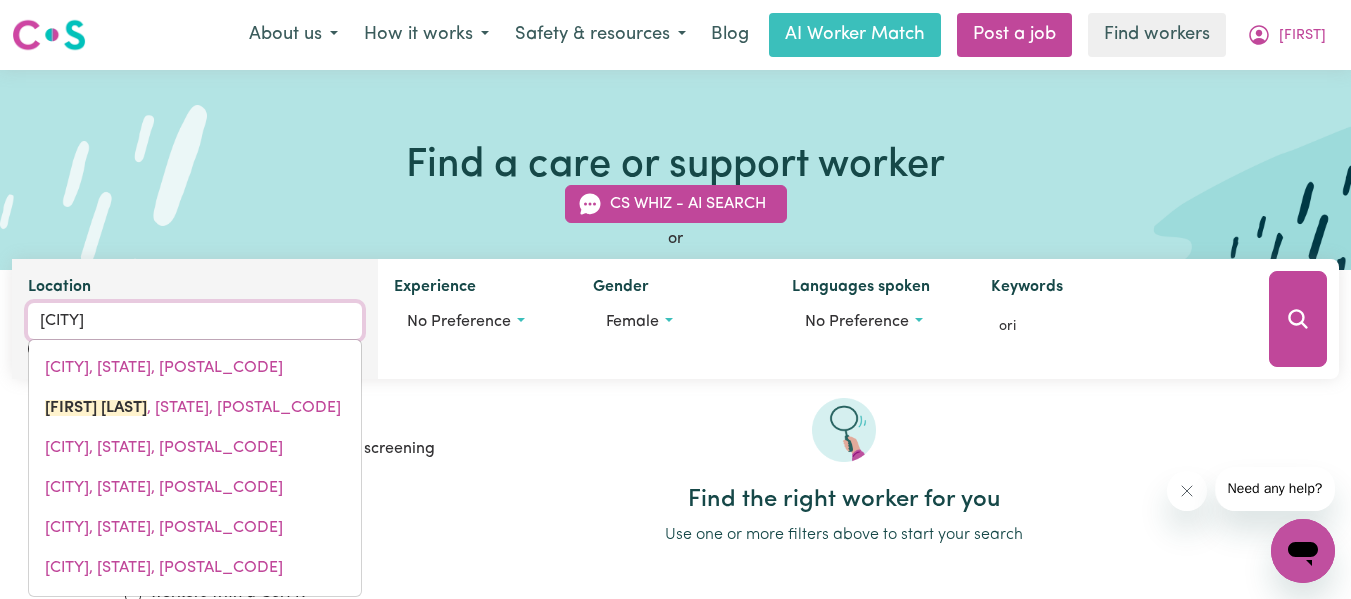 type on "[CITY], [STATE], [POSTAL_CODE]" 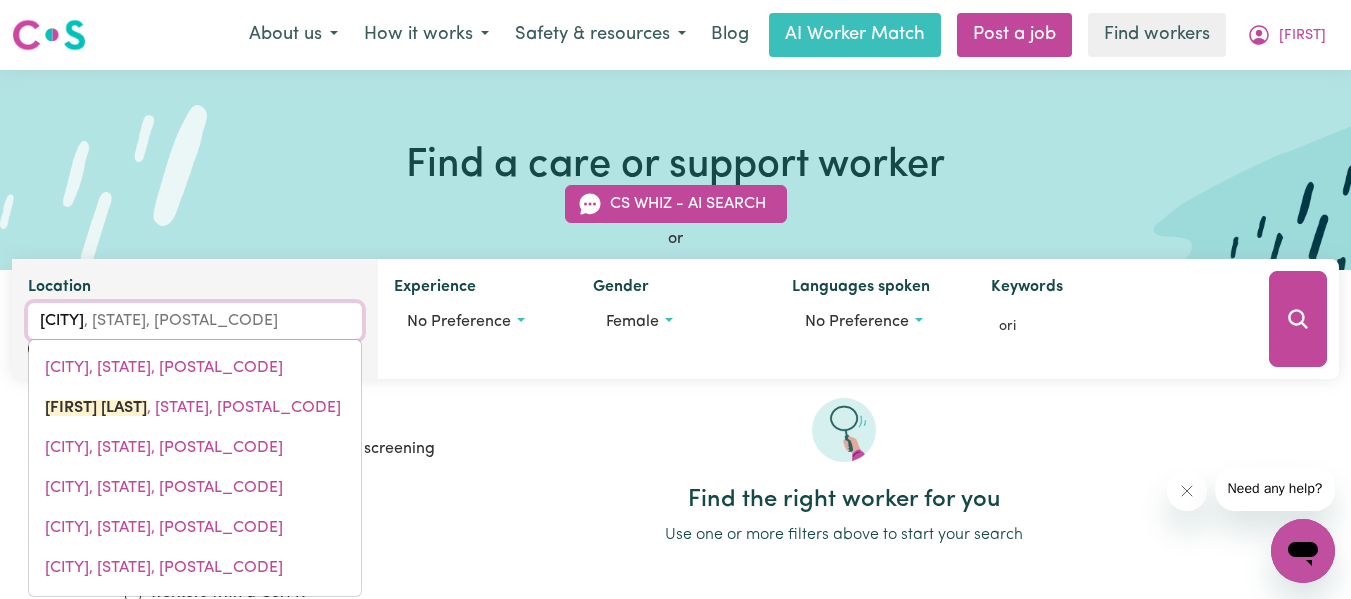 type on "[CITY]" 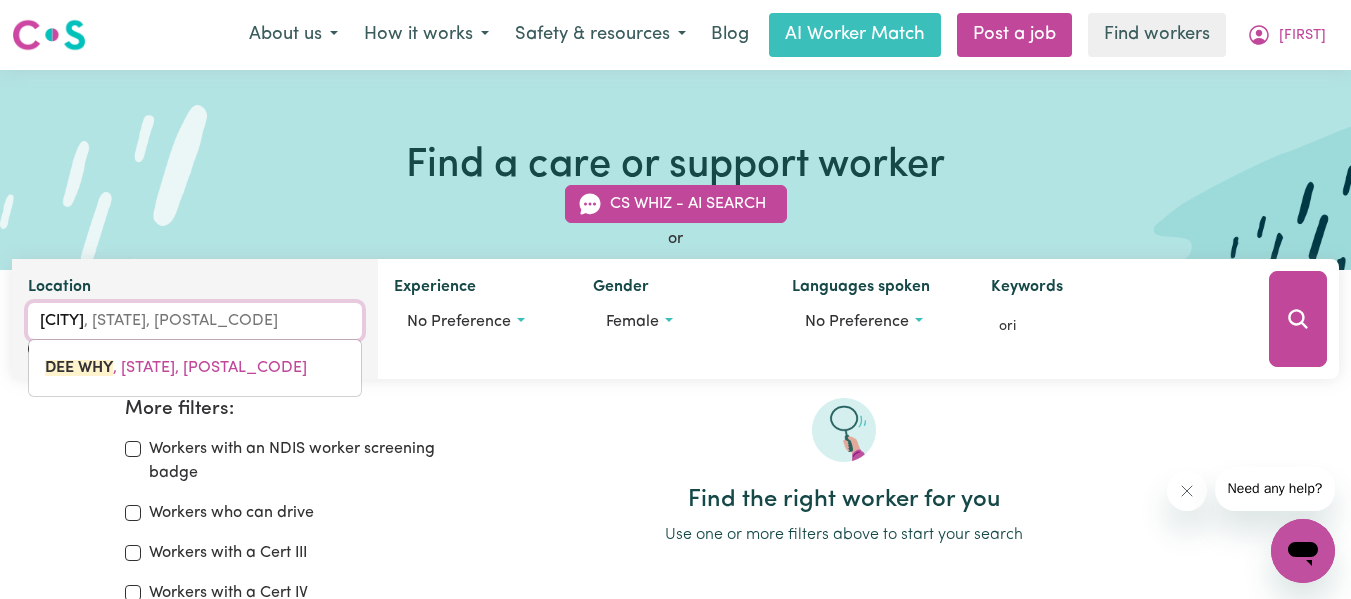 type on "[CITY]" 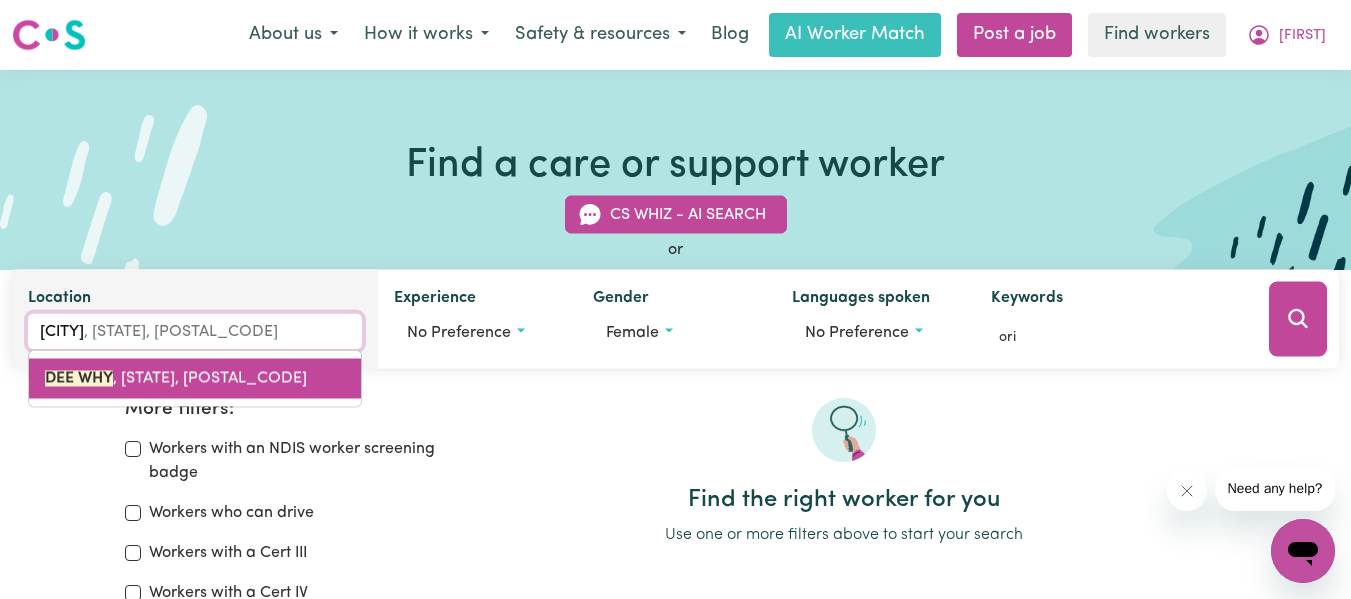 click on "DEE WHY" at bounding box center [79, 379] 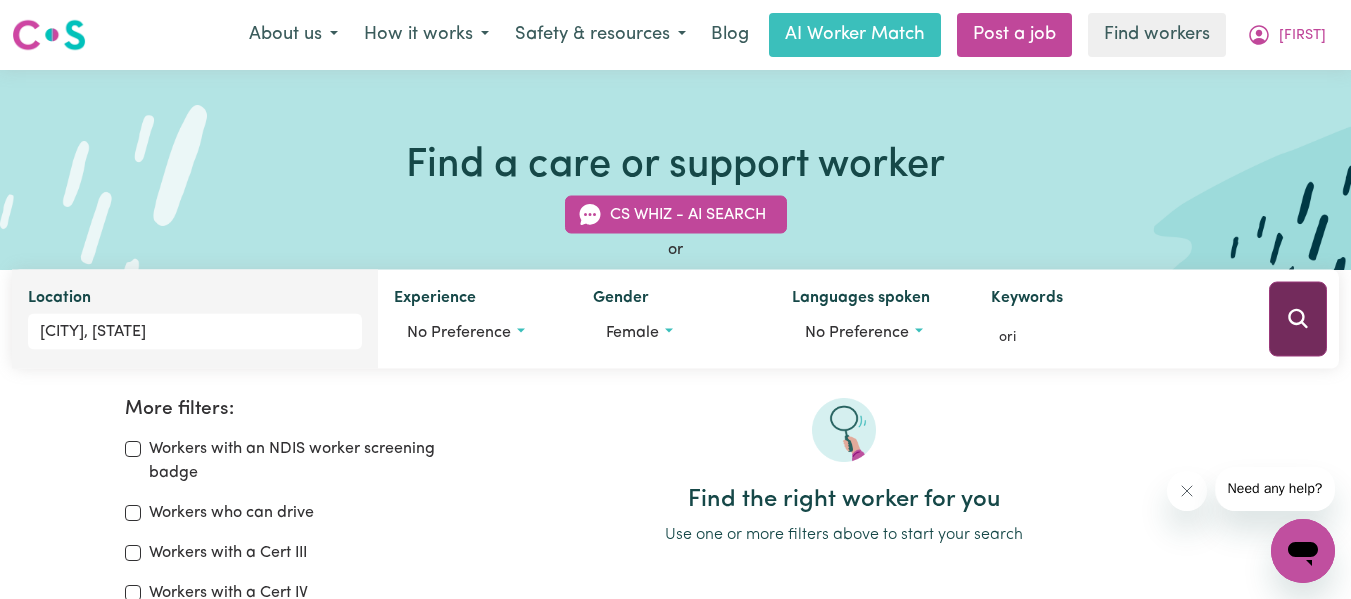 click 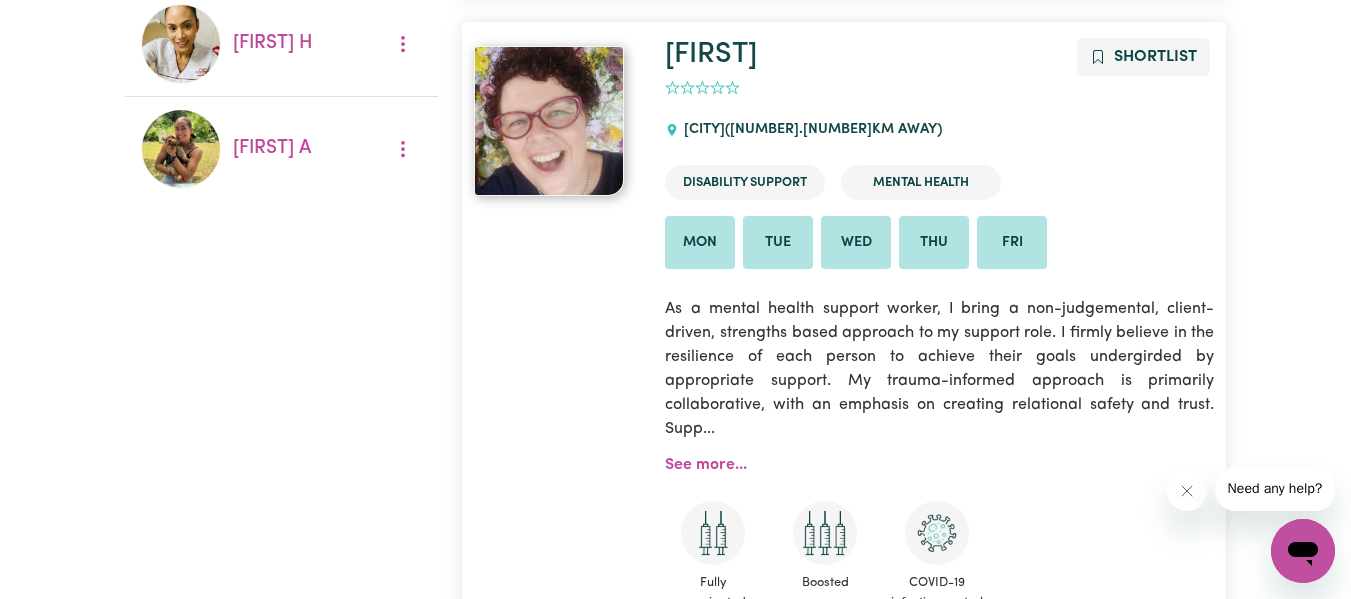 scroll, scrollTop: 1134, scrollLeft: 0, axis: vertical 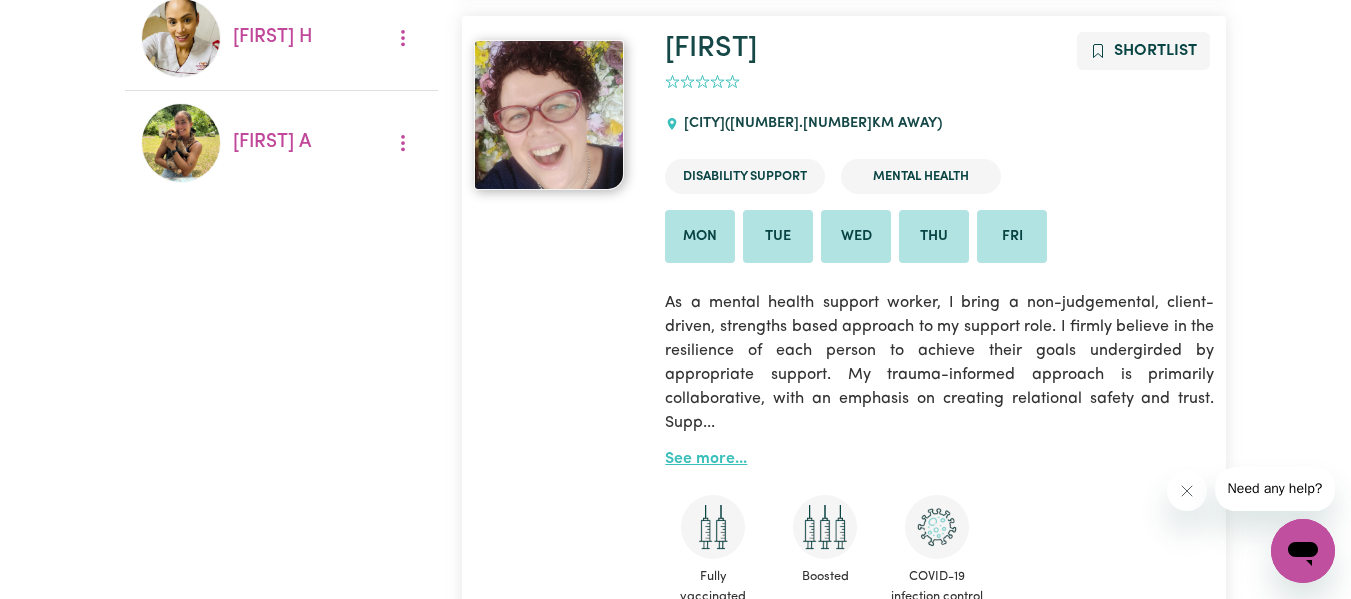 click on "See more..." at bounding box center [706, 459] 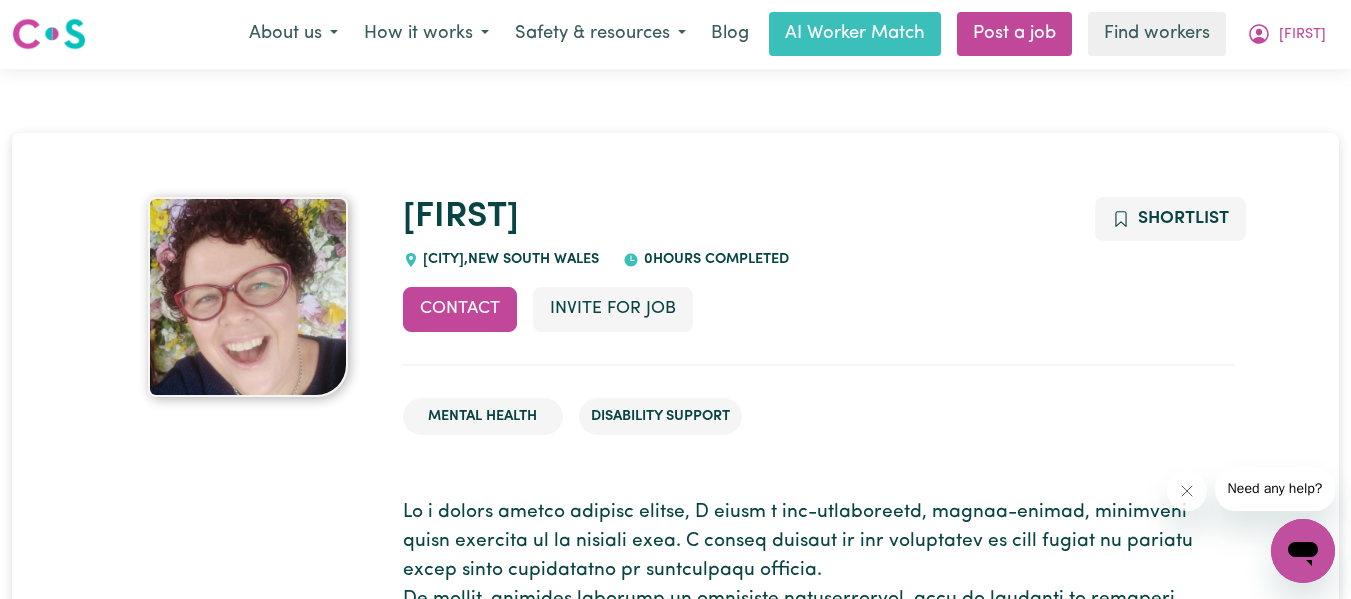 scroll, scrollTop: 0, scrollLeft: 0, axis: both 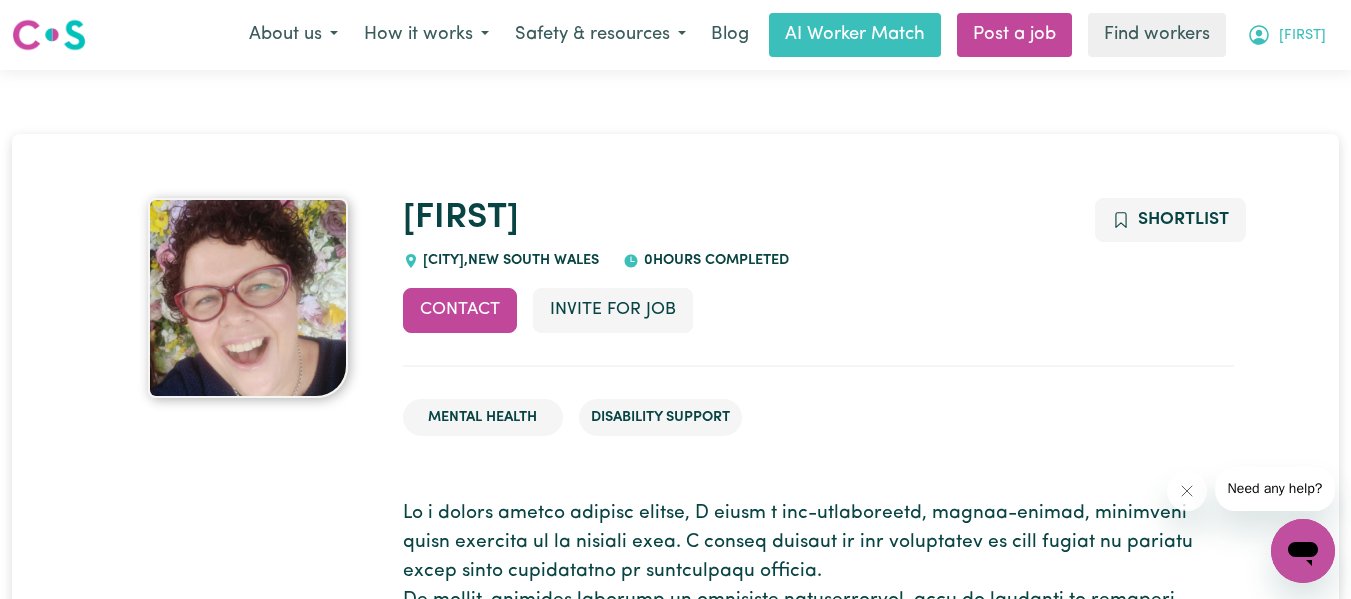 click on "[FIRST]" at bounding box center (1302, 36) 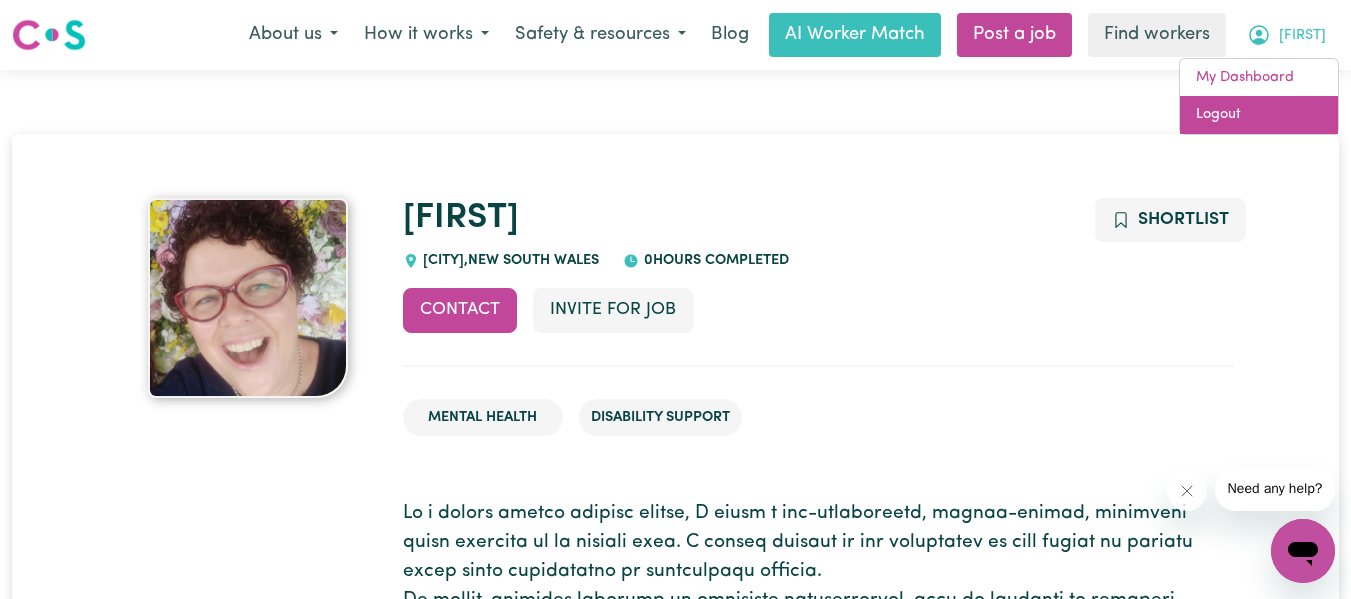 click on "Logout" at bounding box center [1259, 115] 